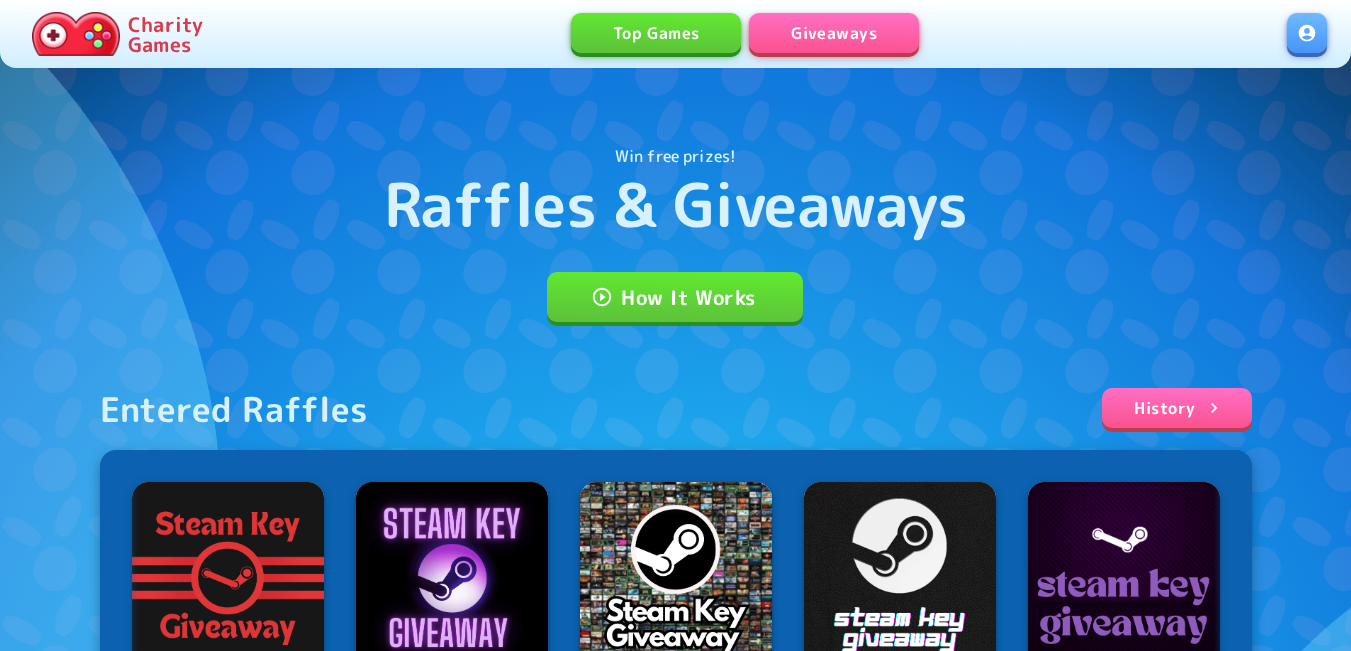 scroll, scrollTop: 0, scrollLeft: 0, axis: both 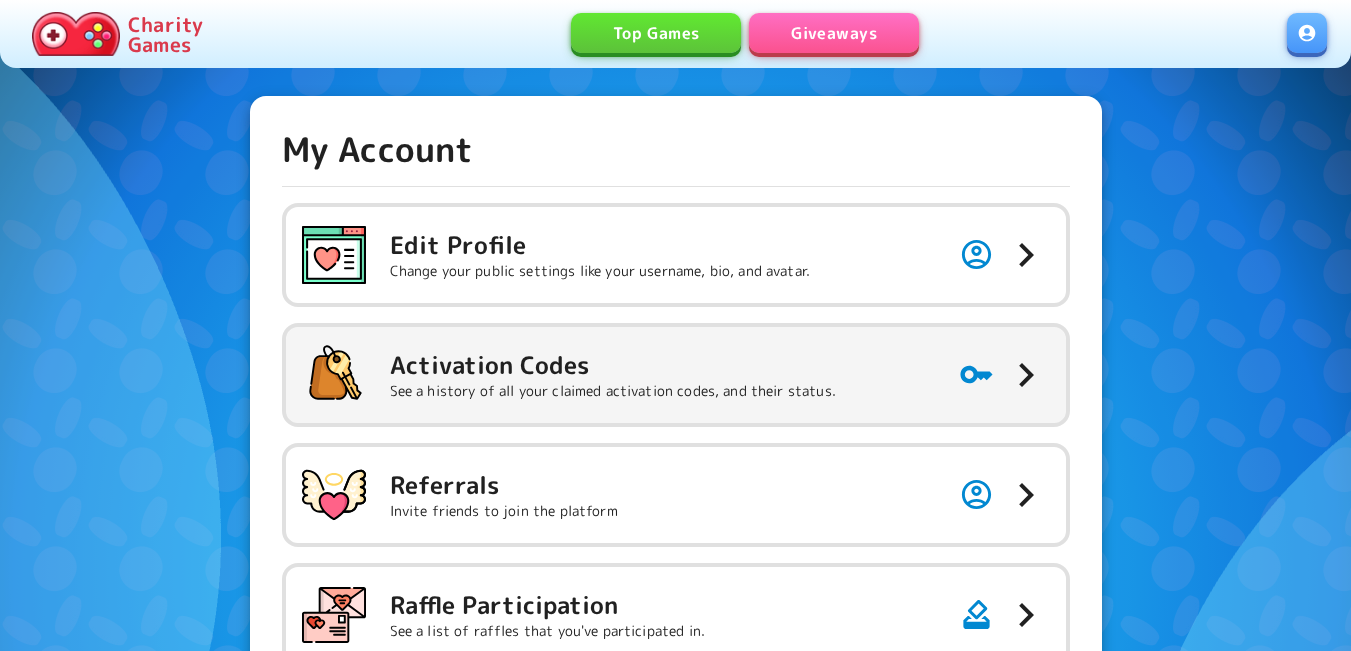 click on "Activation Codes See a history of all your claimed activation codes, and their status." at bounding box center [676, 255] 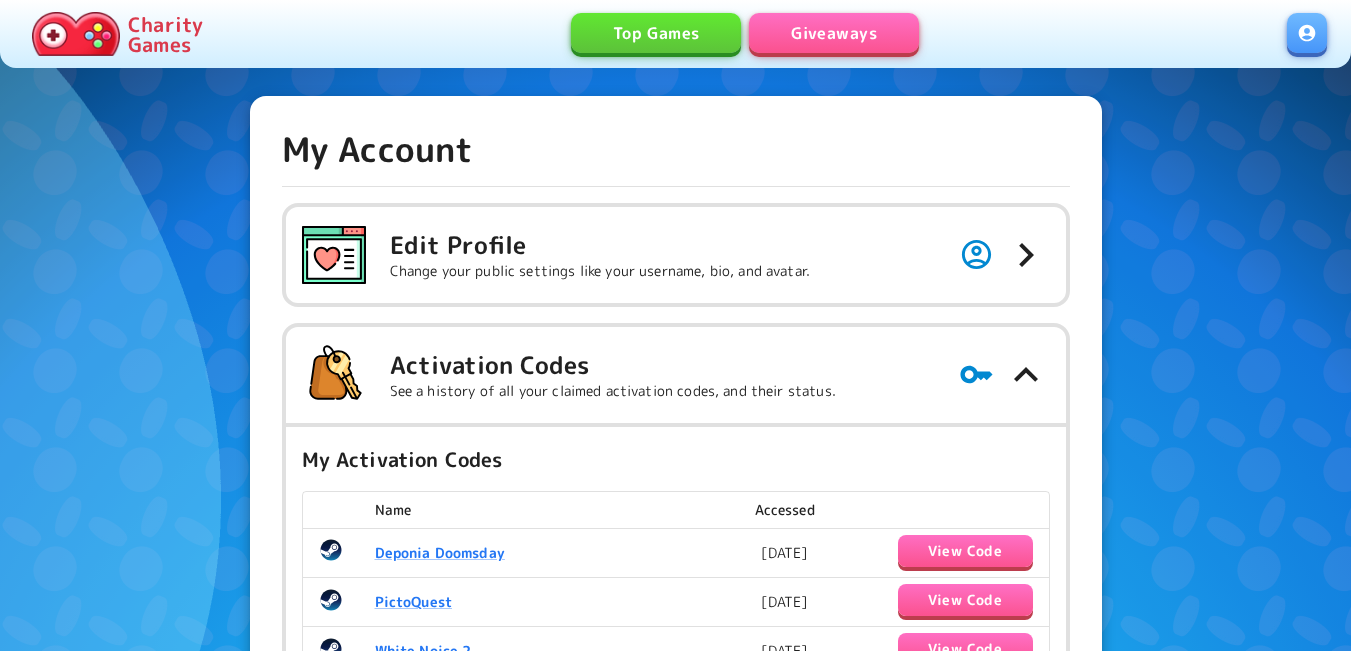 click on "Giveaways" at bounding box center [834, 33] 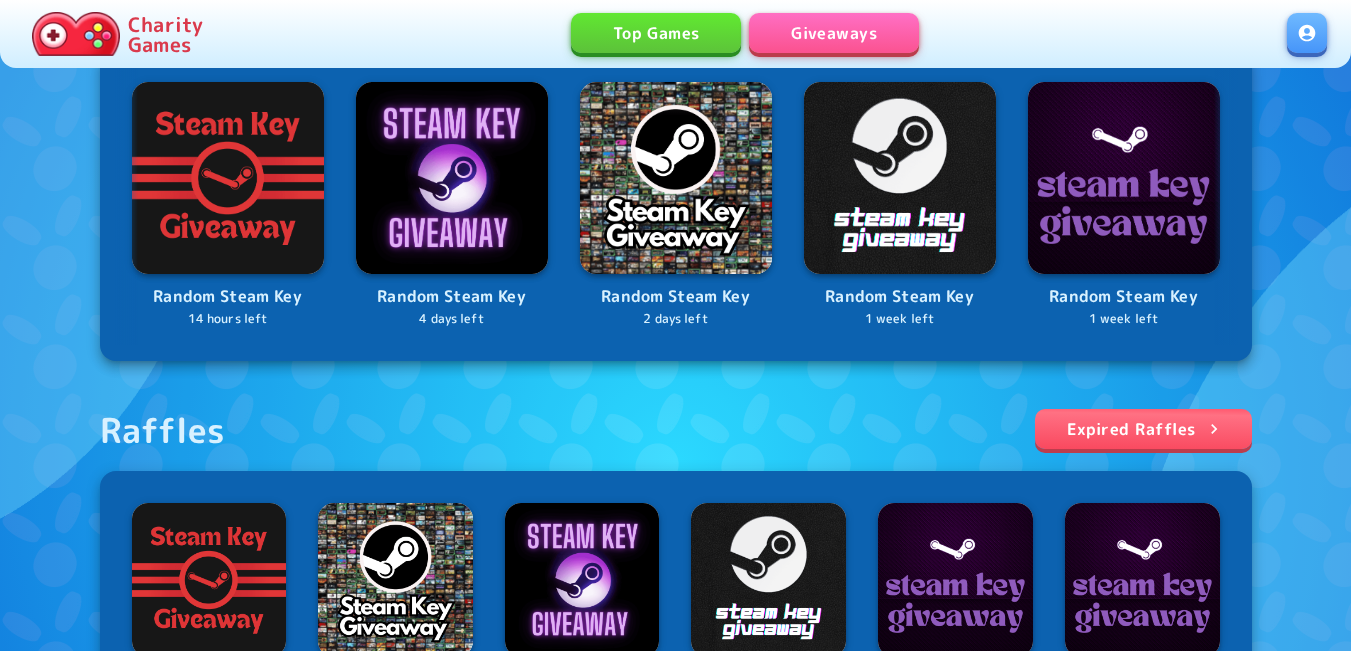 scroll, scrollTop: 800, scrollLeft: 0, axis: vertical 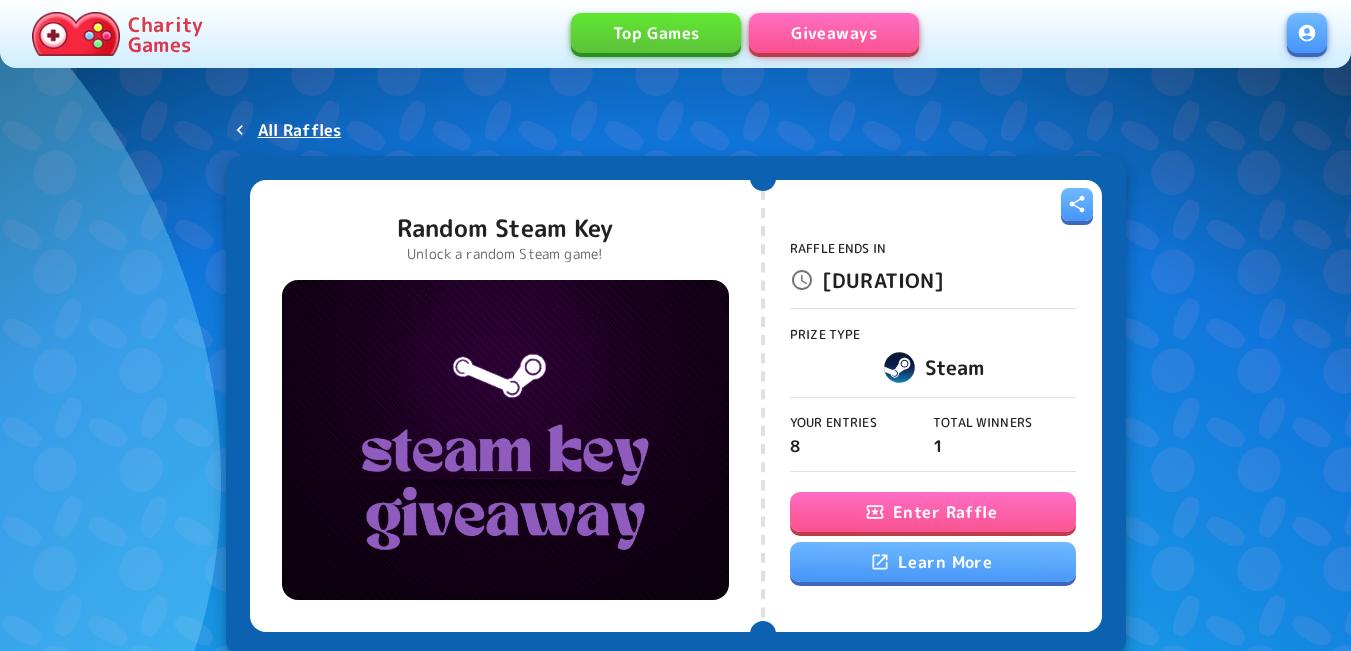 click on "Enter Raffle" at bounding box center (933, 512) 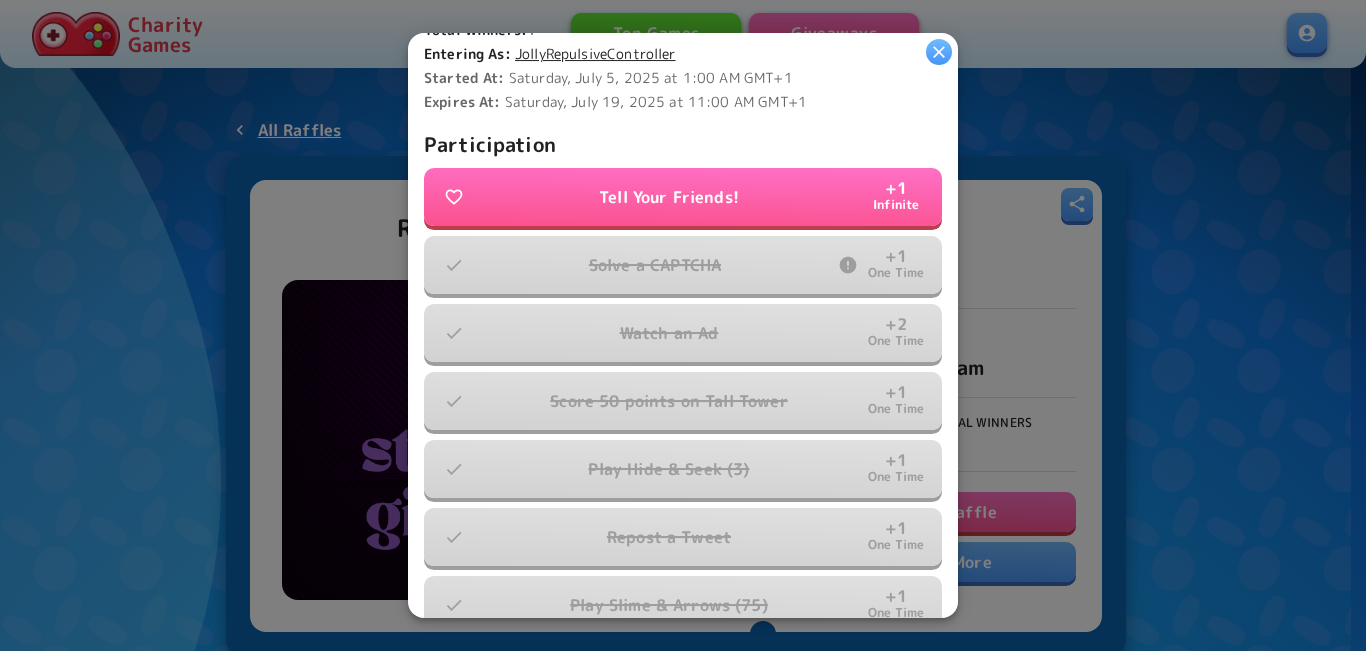 scroll, scrollTop: 600, scrollLeft: 0, axis: vertical 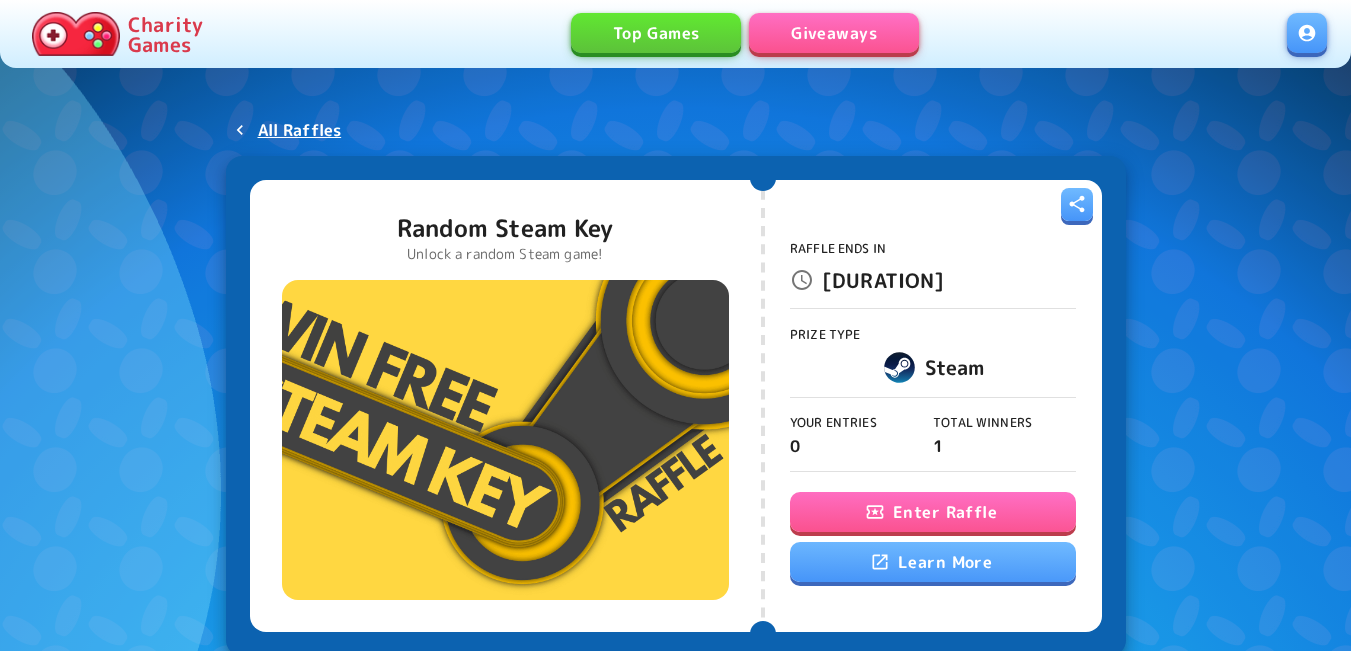 click on "Enter Raffle" at bounding box center (933, 512) 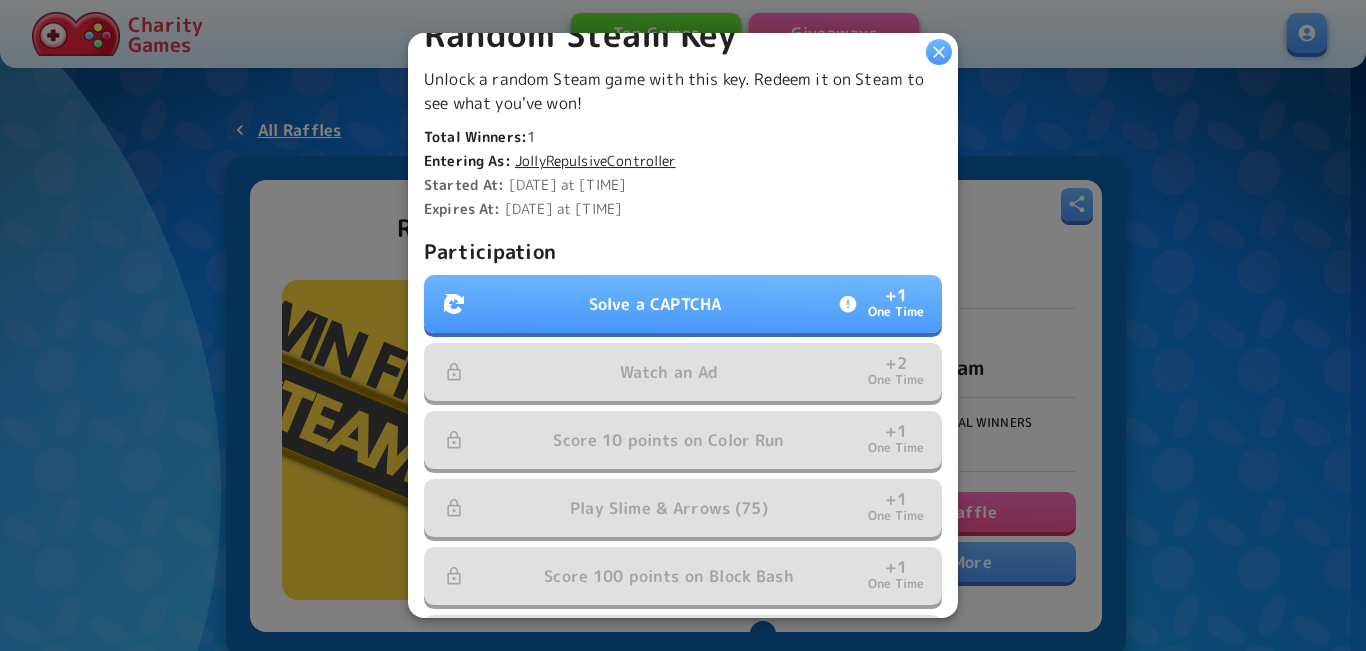 scroll, scrollTop: 500, scrollLeft: 0, axis: vertical 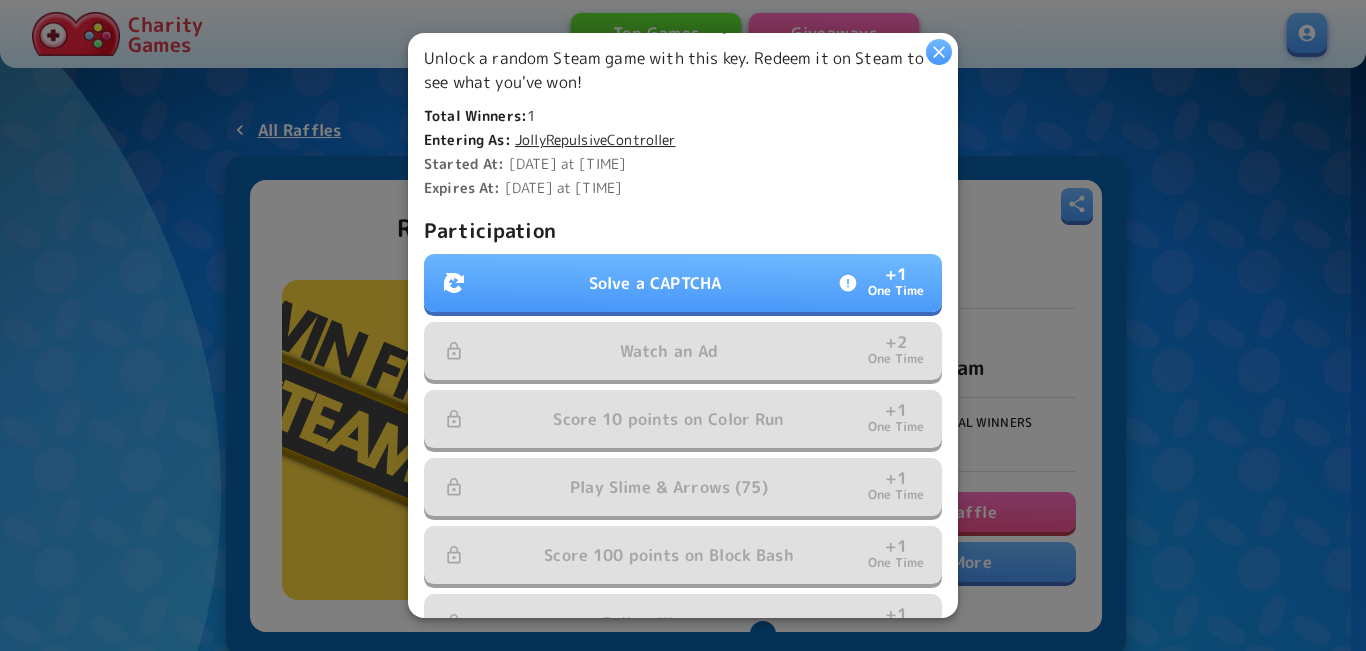click on "Solve a CAPTCHA" at bounding box center [655, 283] 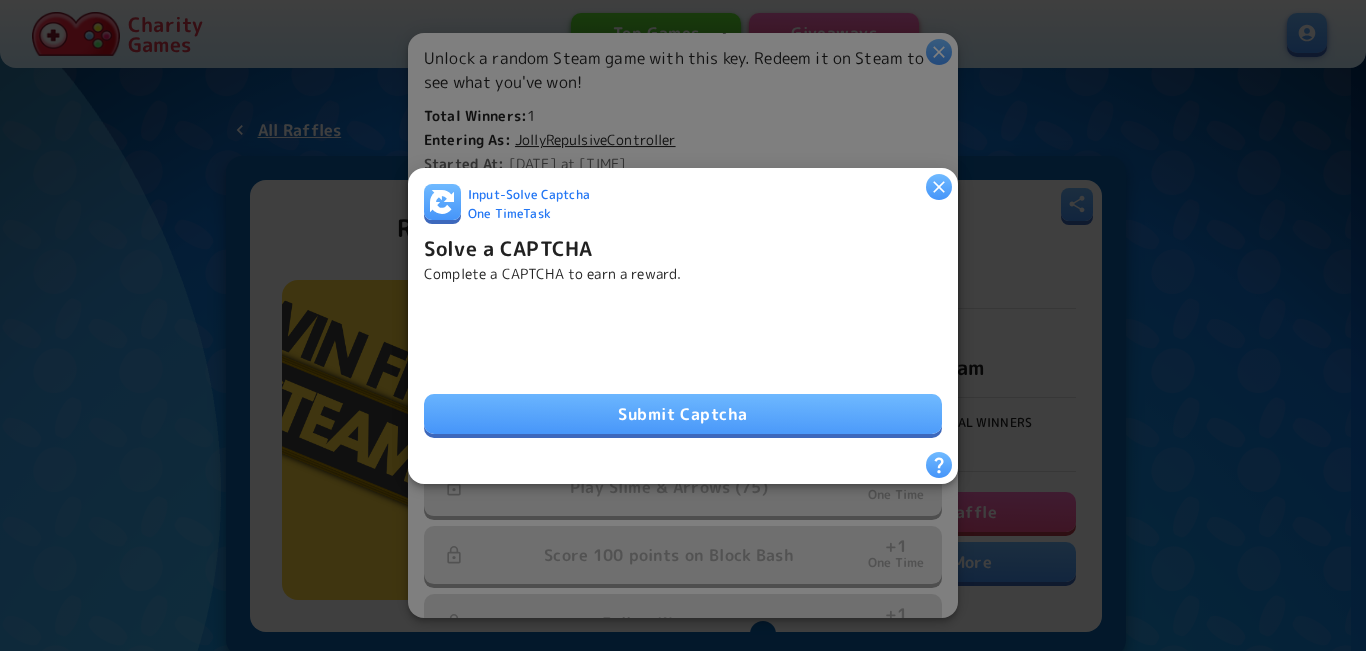 click on "Submit Captcha" at bounding box center (683, 414) 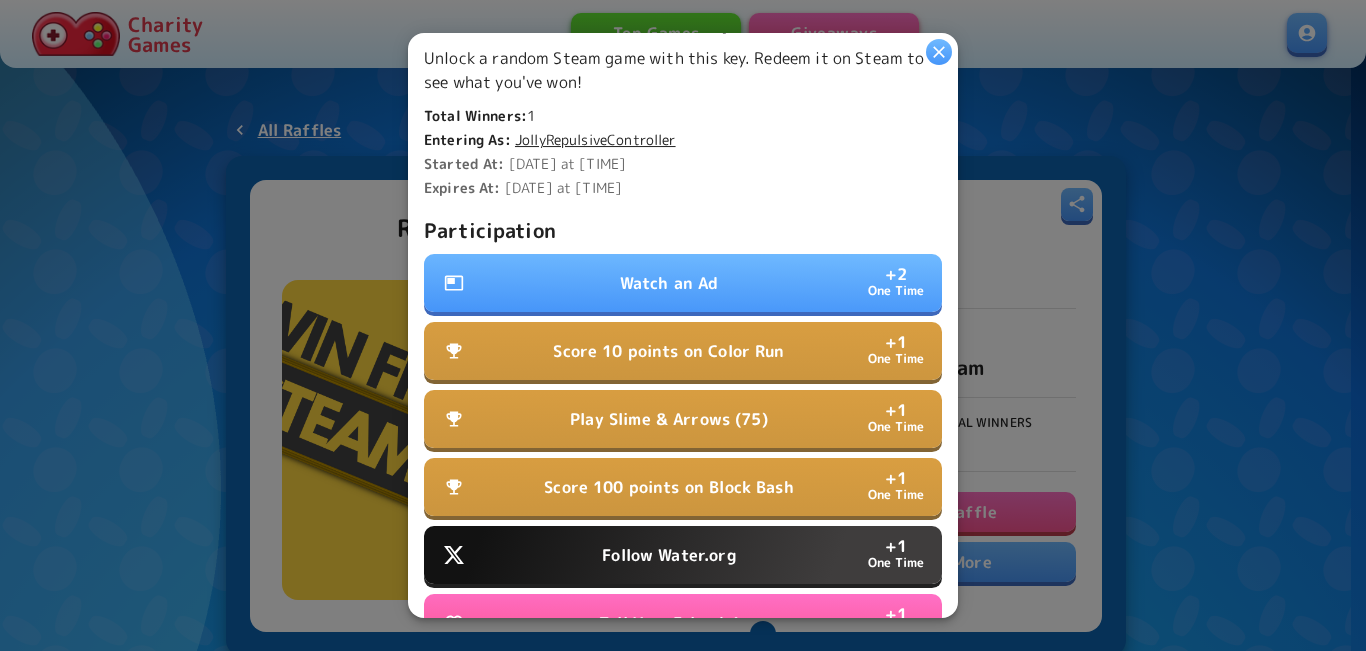 click on "Watch an Ad" at bounding box center [669, 283] 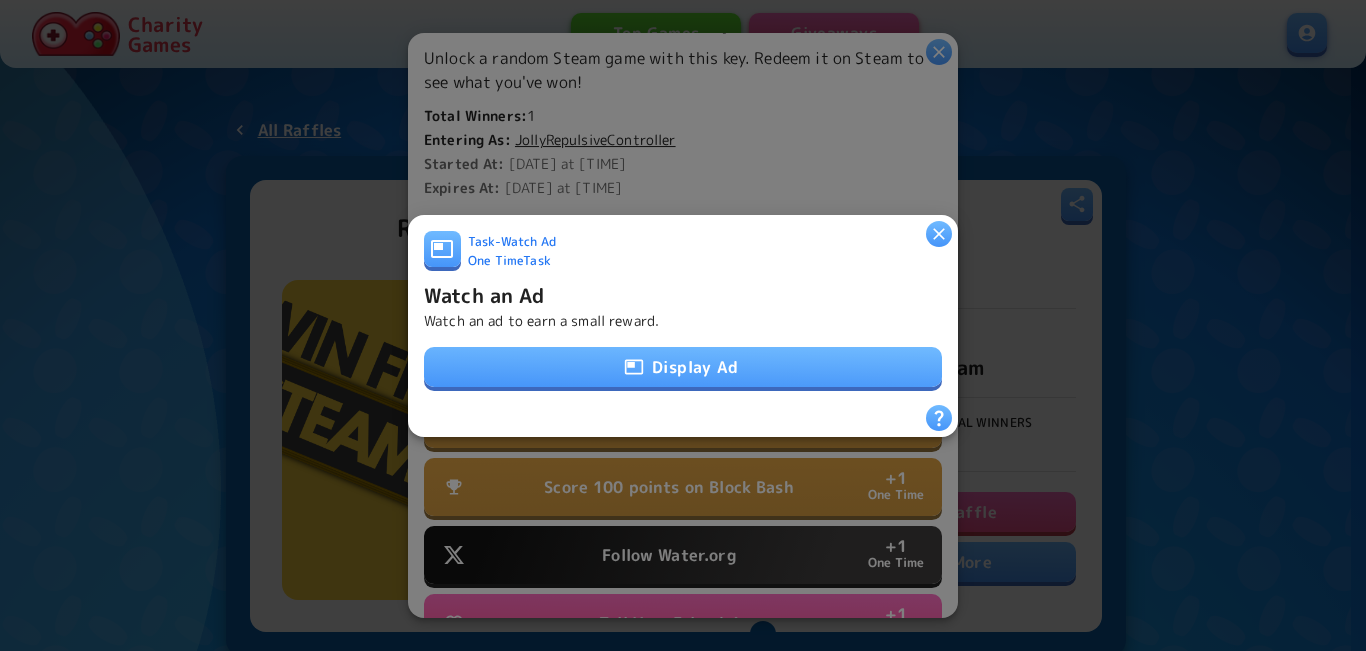 click on "Display Ad" at bounding box center [683, 367] 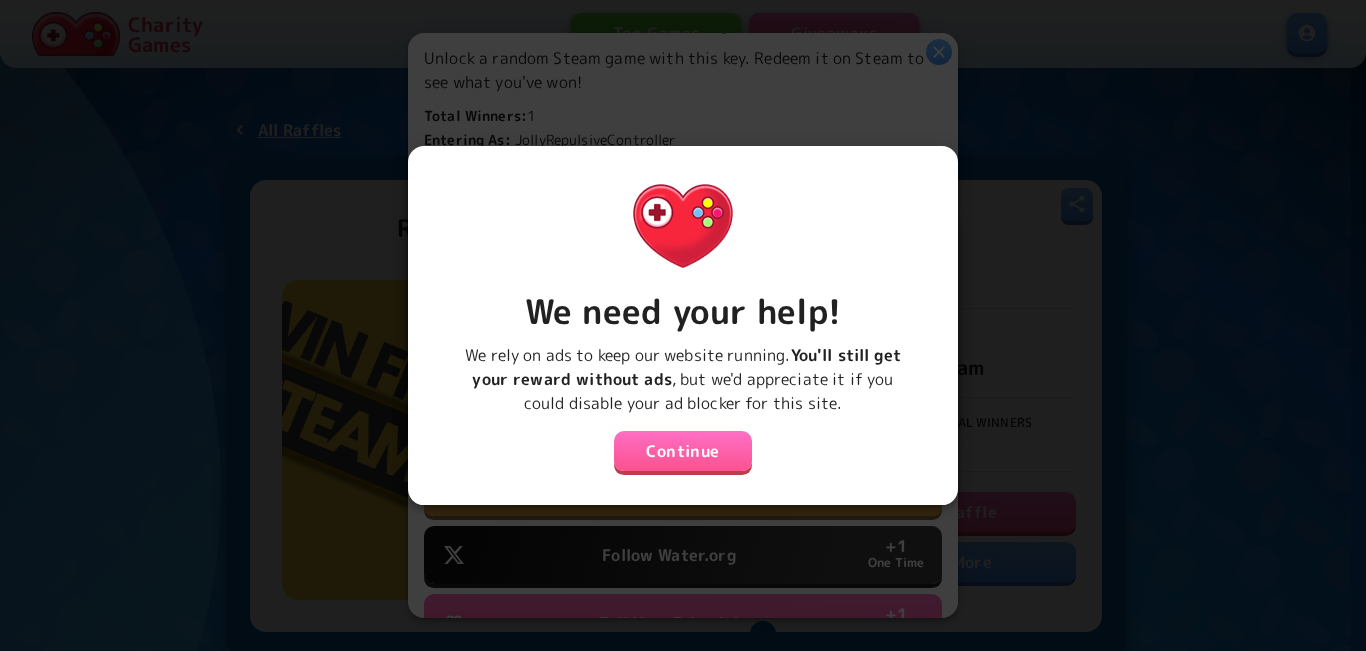 click on "Continue" at bounding box center (683, 451) 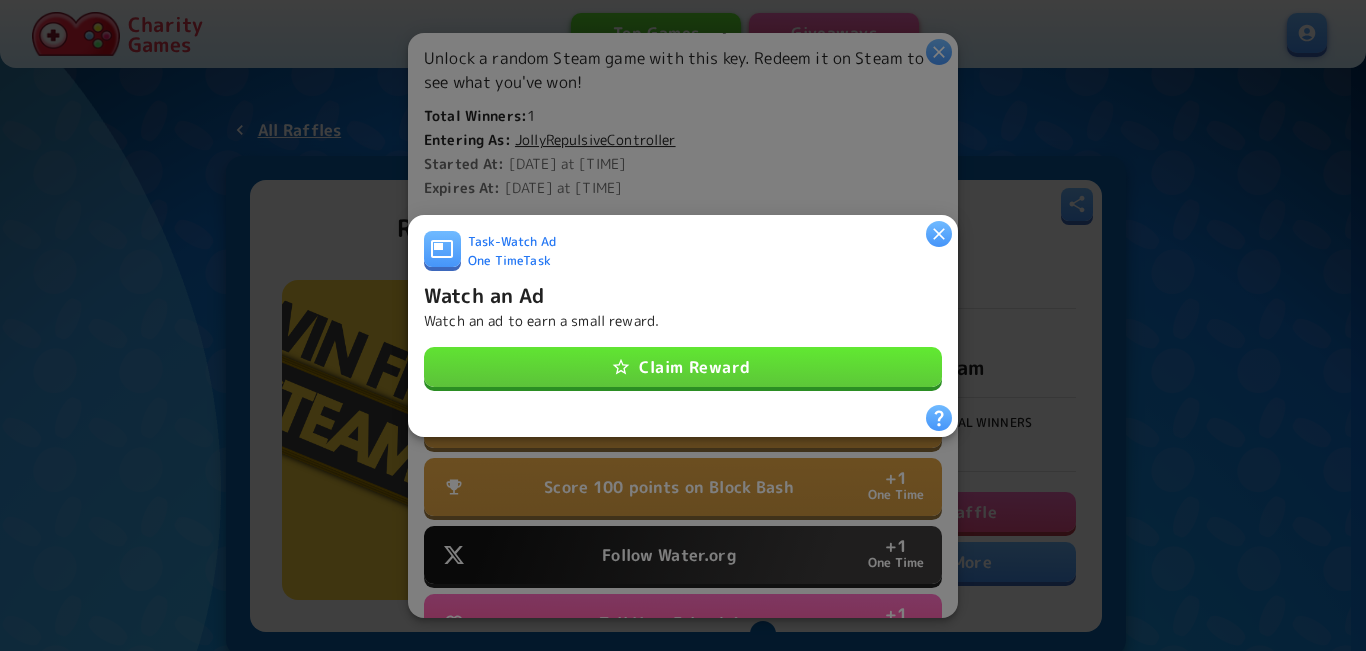 click on "Task  -  Watch Ad One Time  Task Watch an Ad Watch an ad to earn a small reward. Claim Reward" at bounding box center (683, 317) 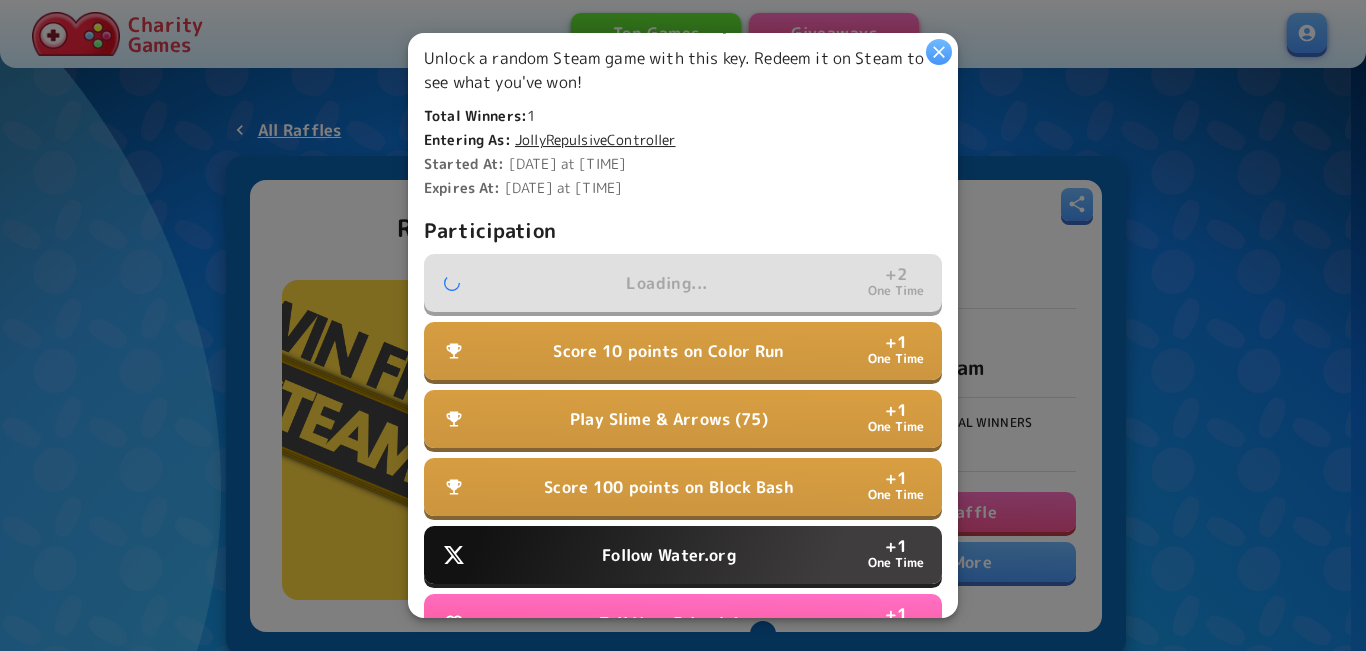 scroll, scrollTop: 687, scrollLeft: 0, axis: vertical 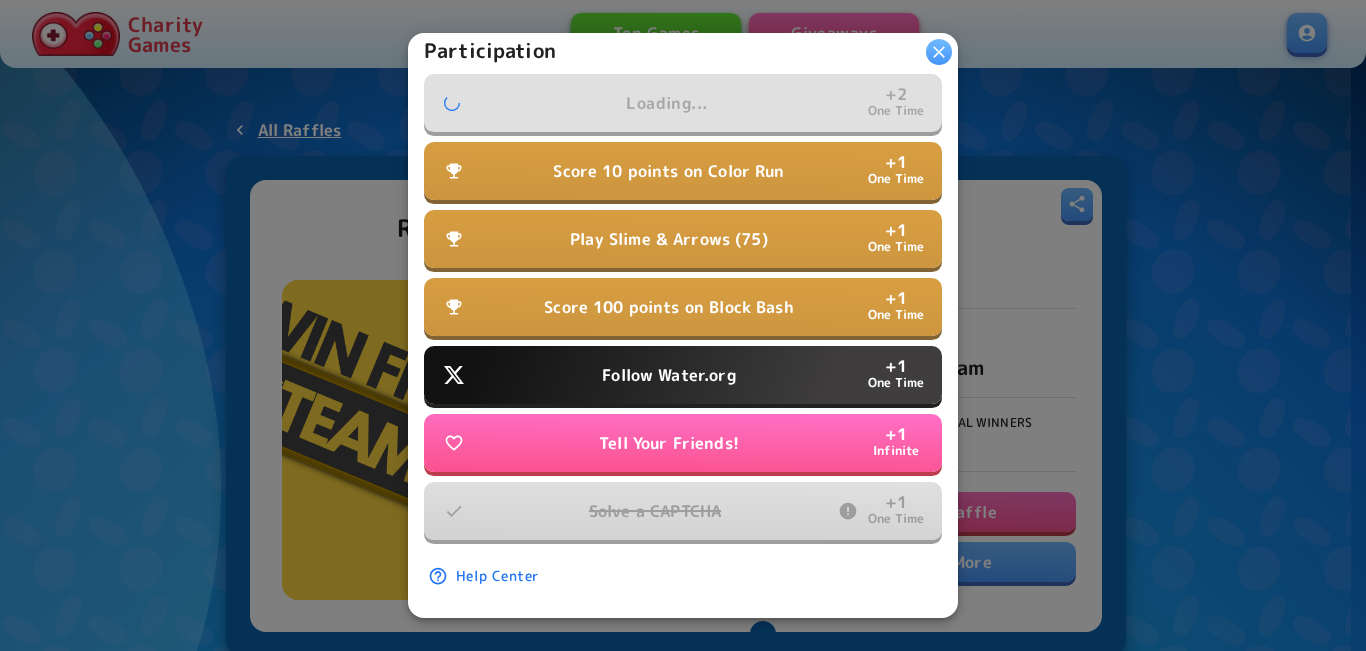 click on "Follow Water.org" at bounding box center (668, 375) 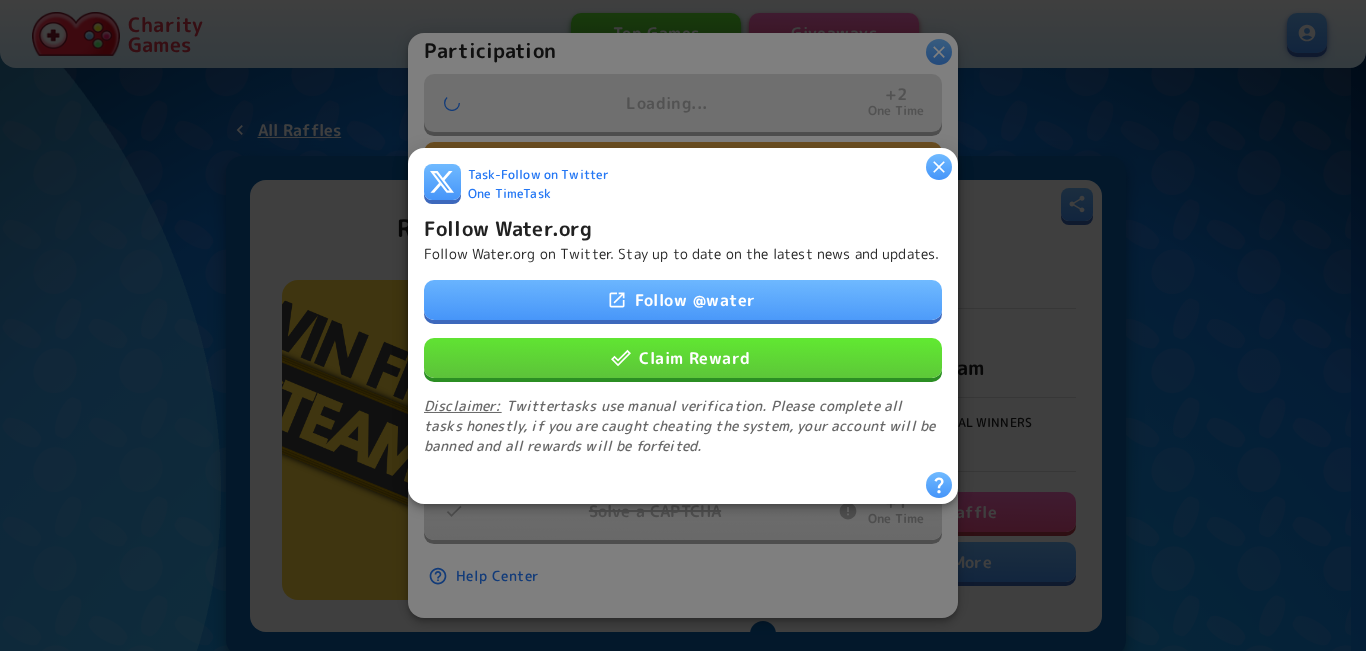click on "Claim Reward" at bounding box center [683, 357] 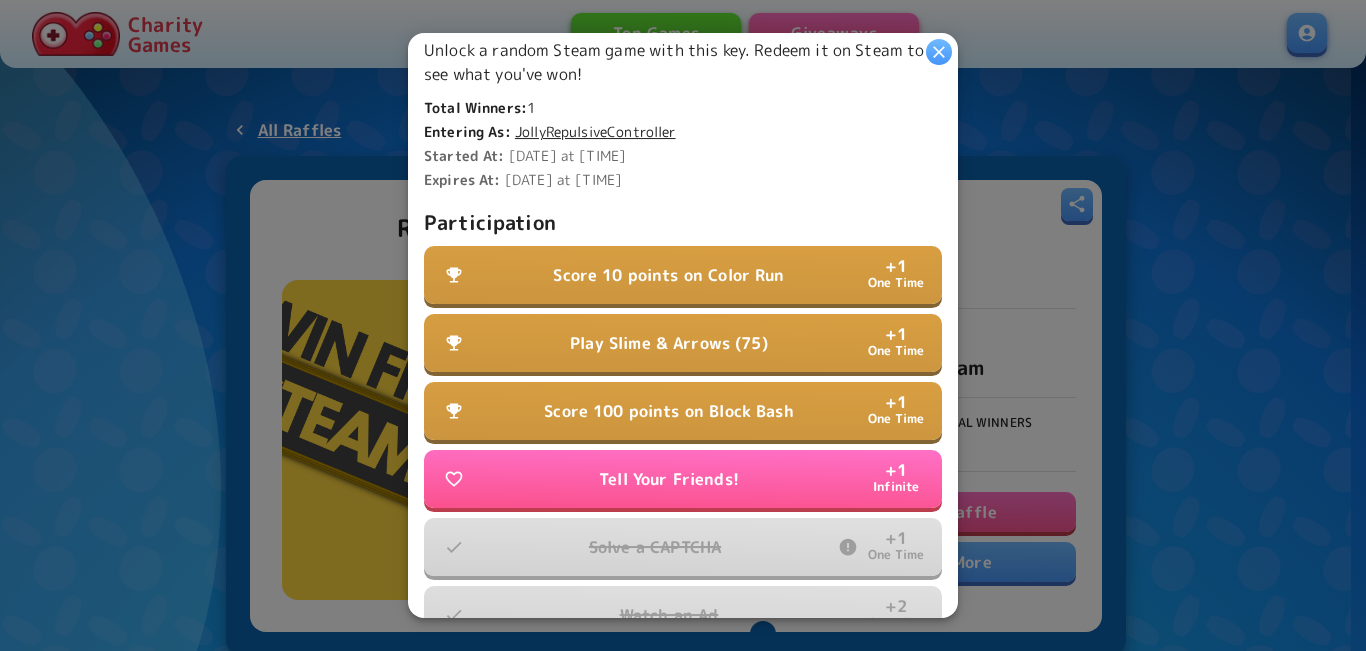 scroll, scrollTop: 487, scrollLeft: 0, axis: vertical 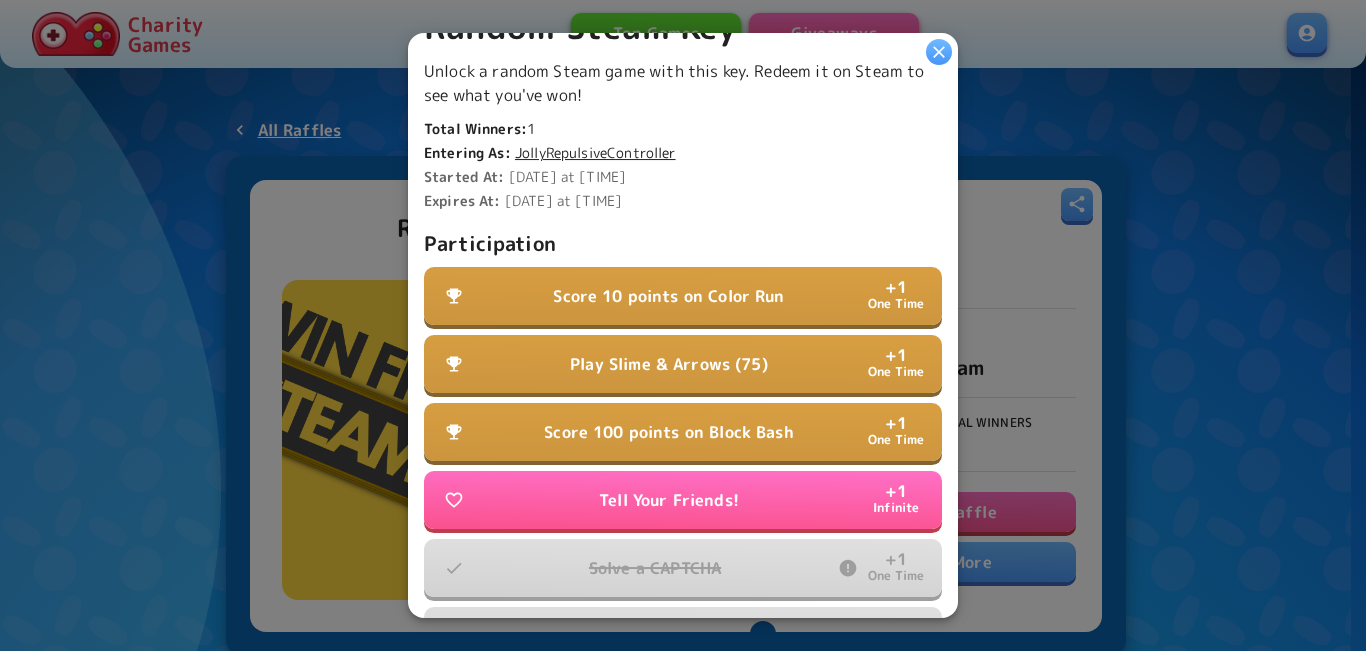 click on "Score 10 points on Color Run" at bounding box center [668, 296] 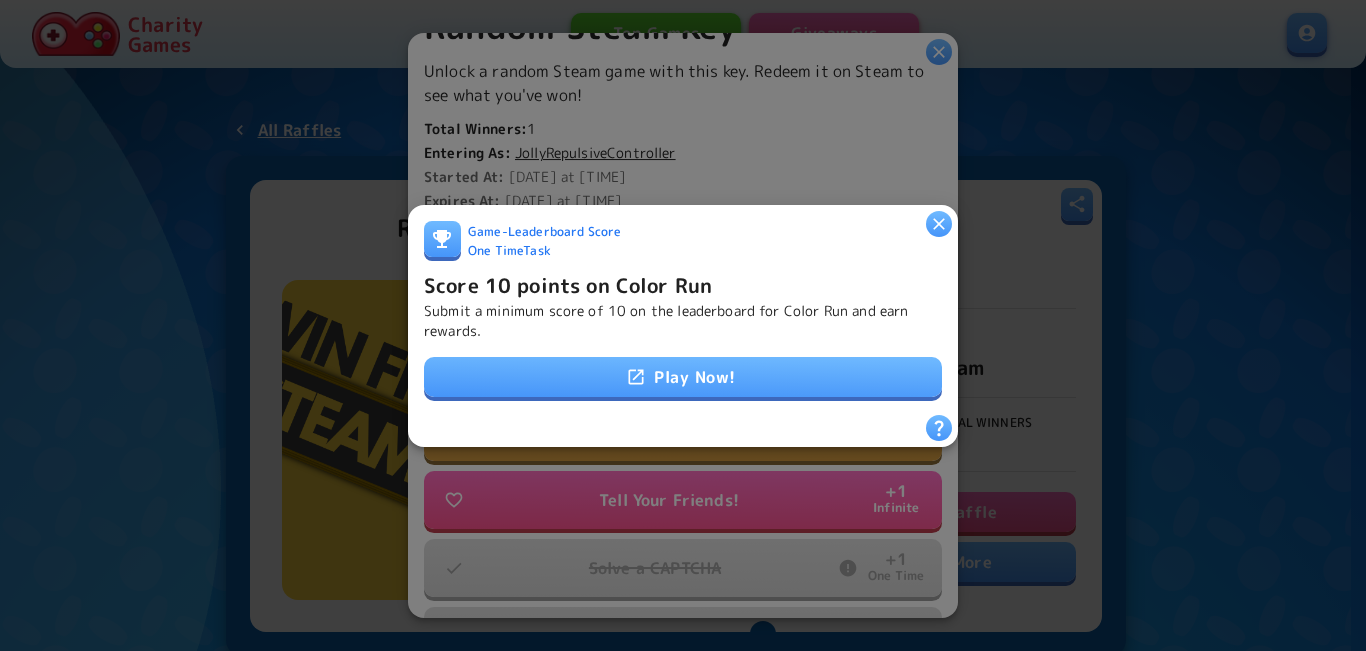 click on "Play Now!" at bounding box center (683, 377) 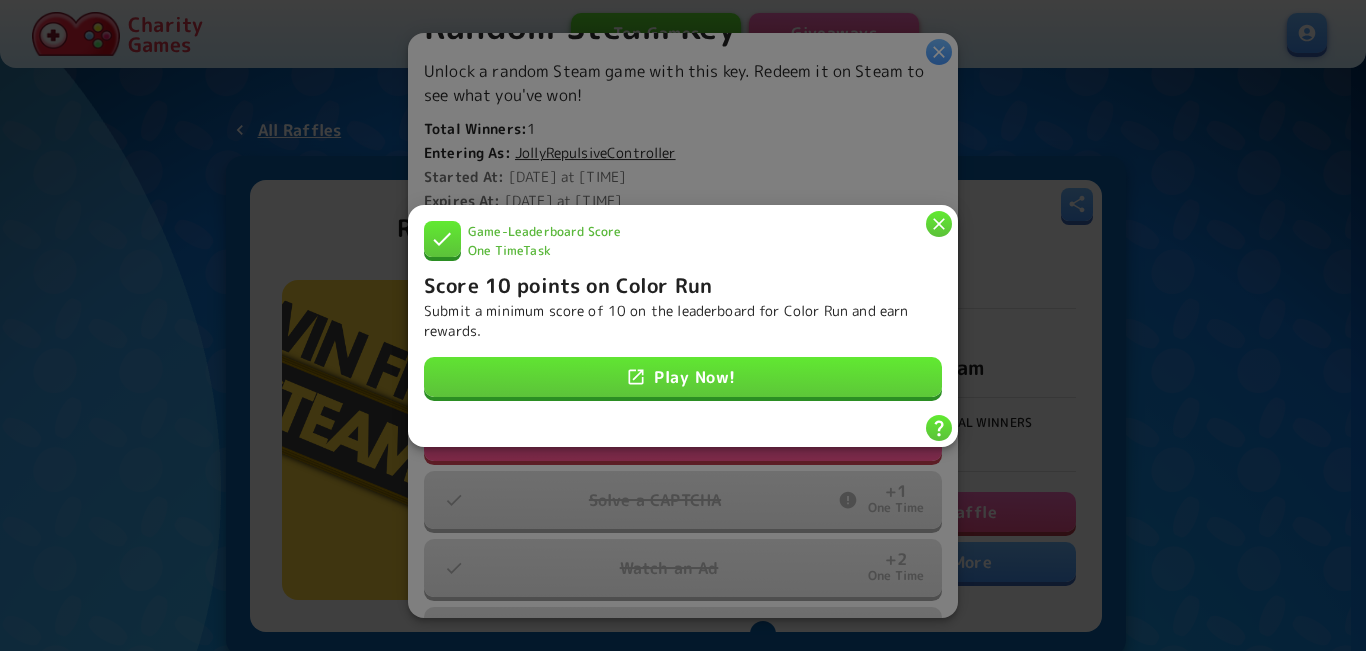 click at bounding box center (939, 223) 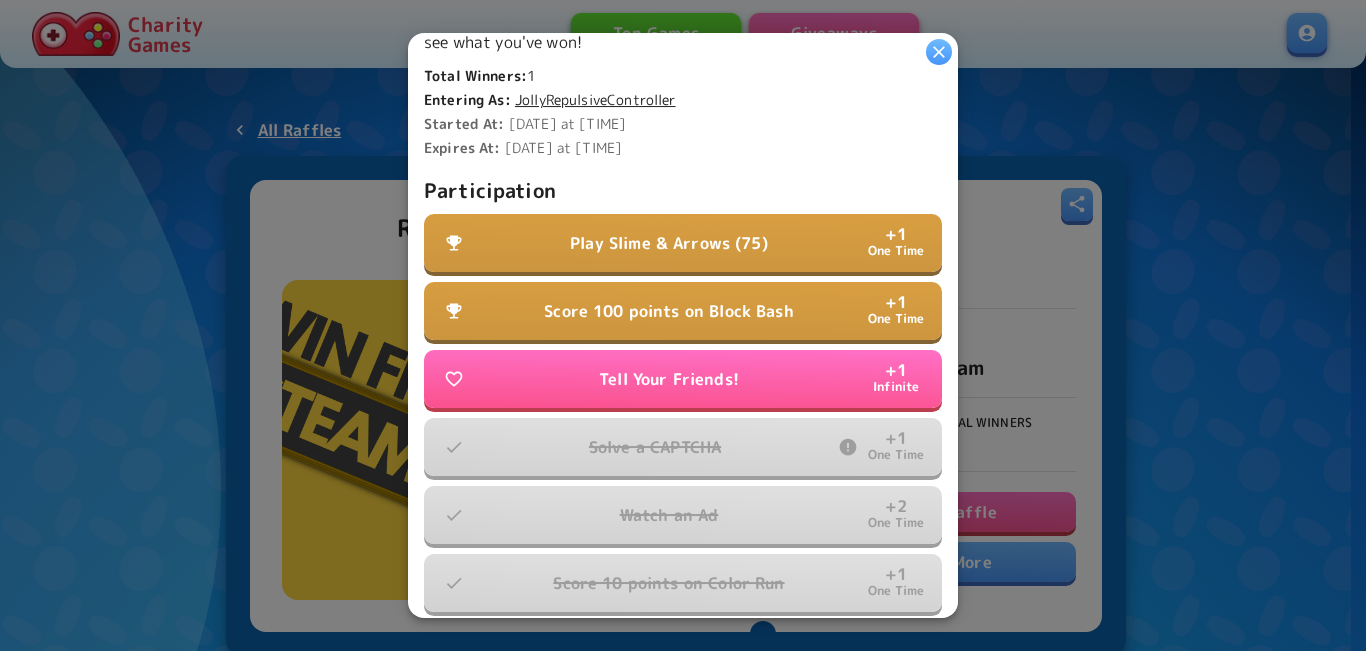 click on "Play Slime & Arrows (75)" at bounding box center (669, 243) 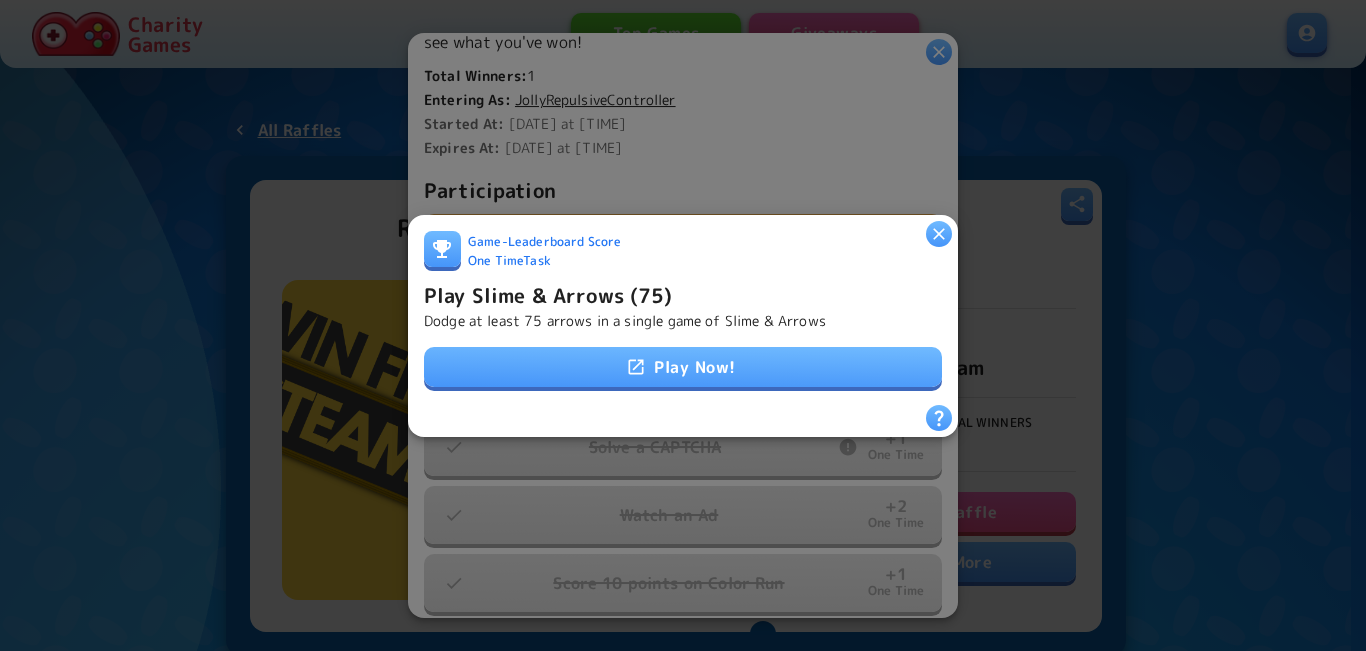 click on "Play Now!" at bounding box center (683, 367) 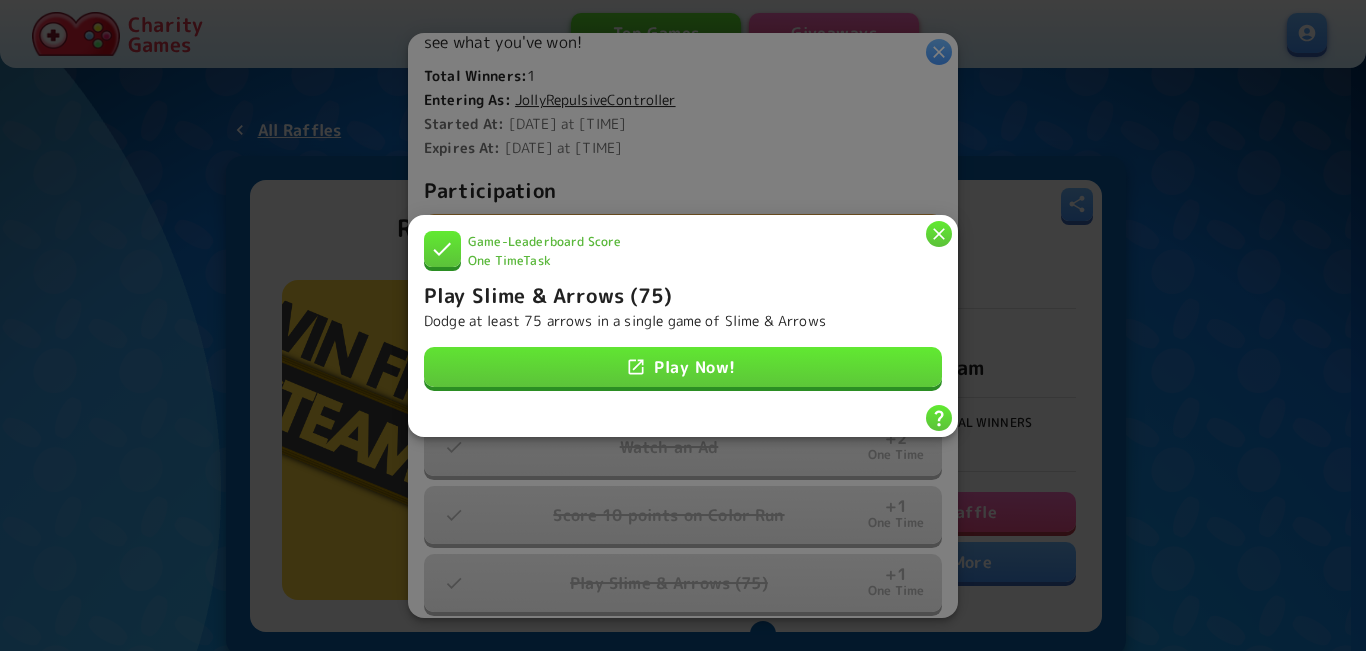 click at bounding box center [939, 234] 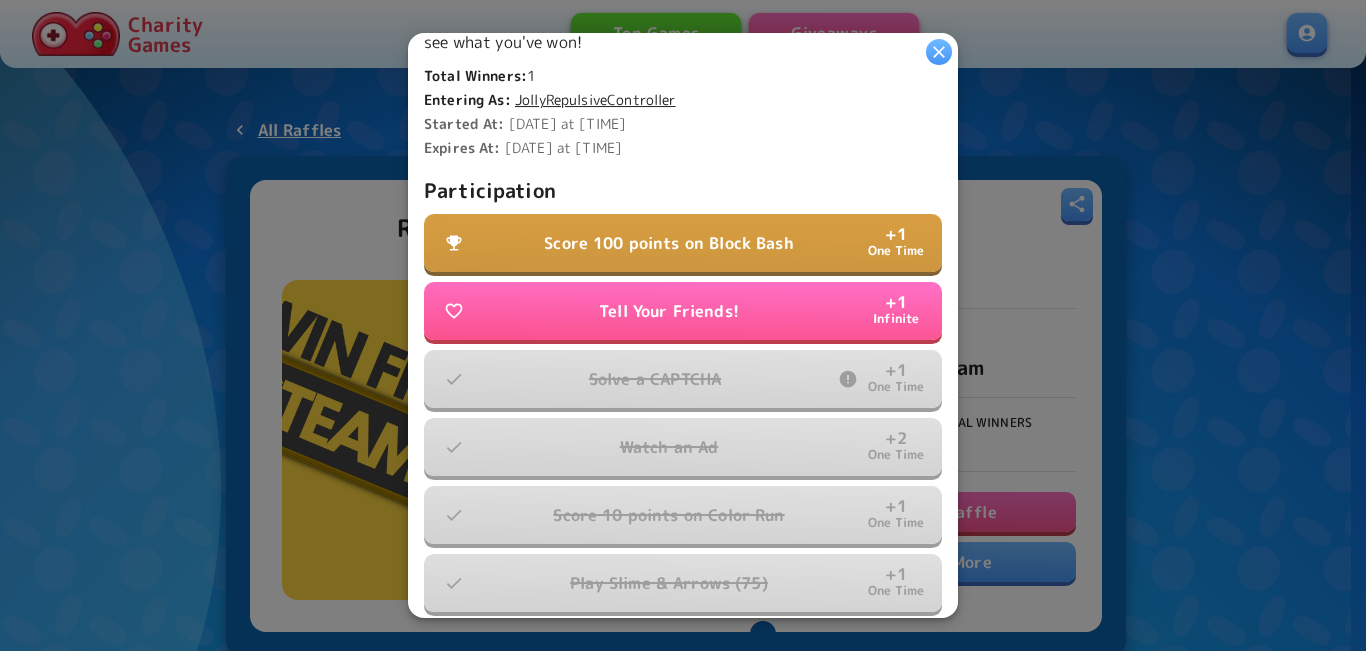 click on "Score 100 points on Block Bash" at bounding box center [669, 243] 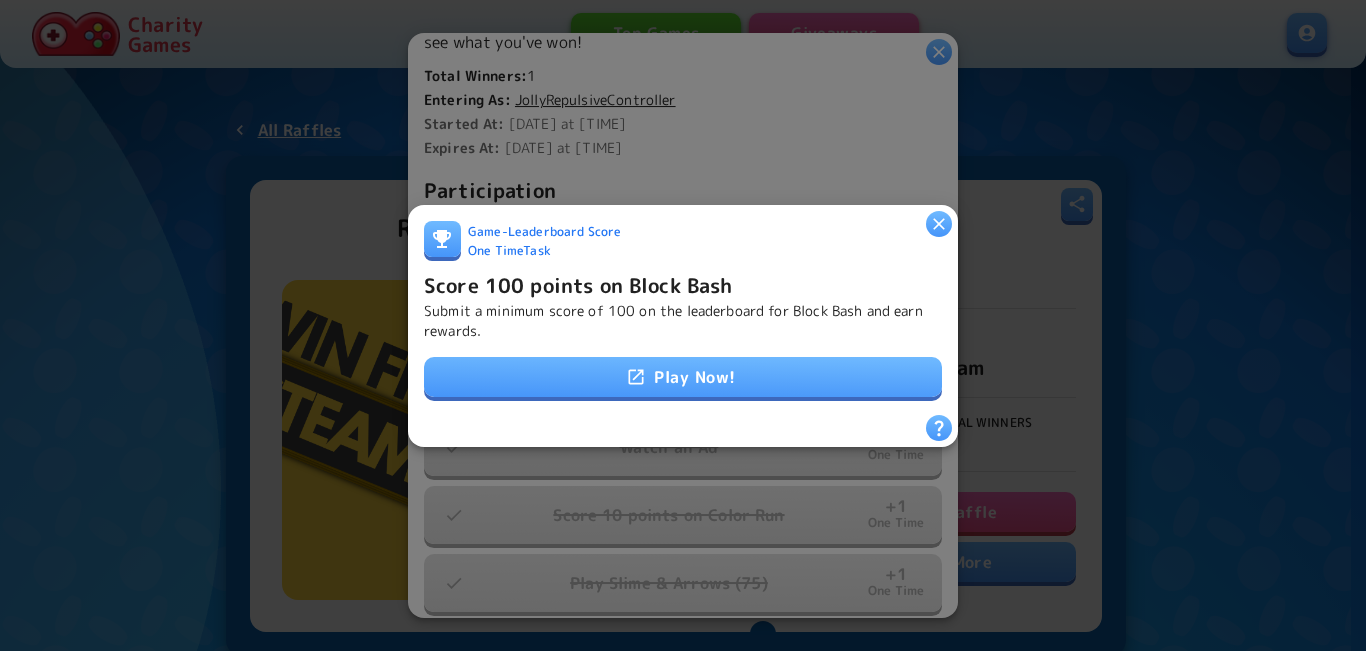 click on "Play Now!" at bounding box center [683, 377] 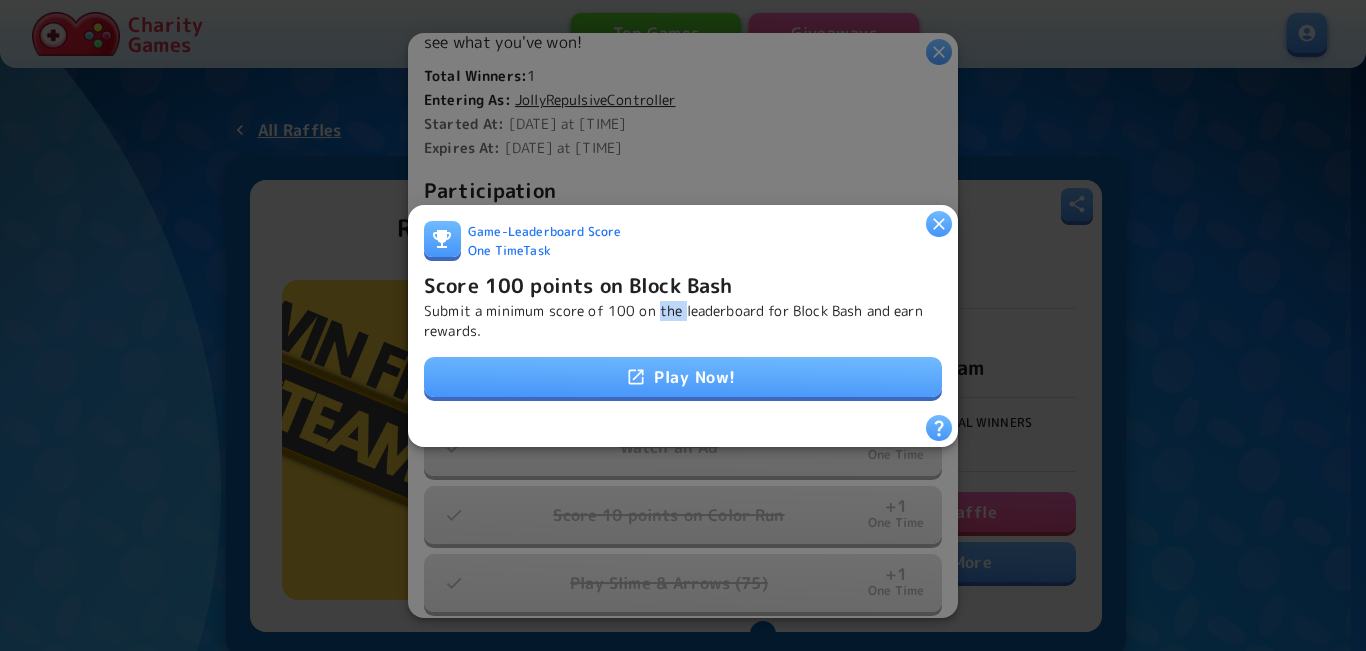 click on "Submit a minimum score of 100 on the leaderboard for Block Bash and earn rewards." at bounding box center (683, 320) 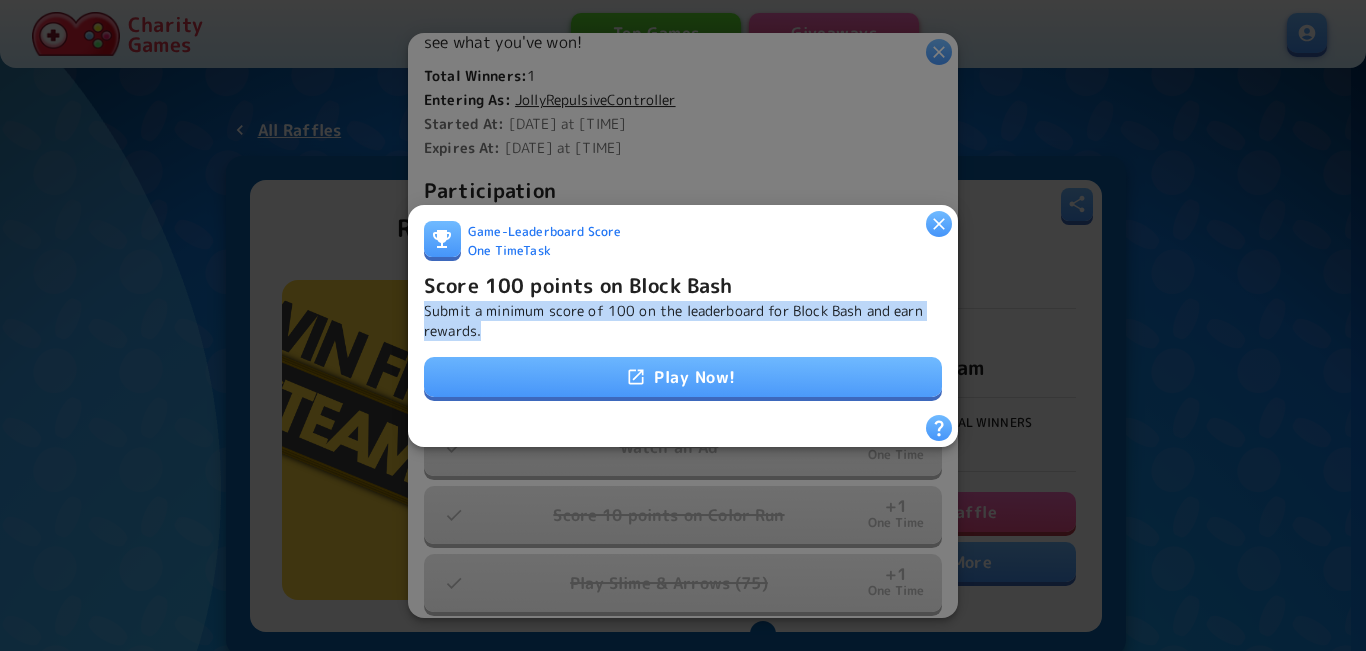 click on "Submit a minimum score of 100 on the leaderboard for Block Bash and earn rewards." at bounding box center (683, 320) 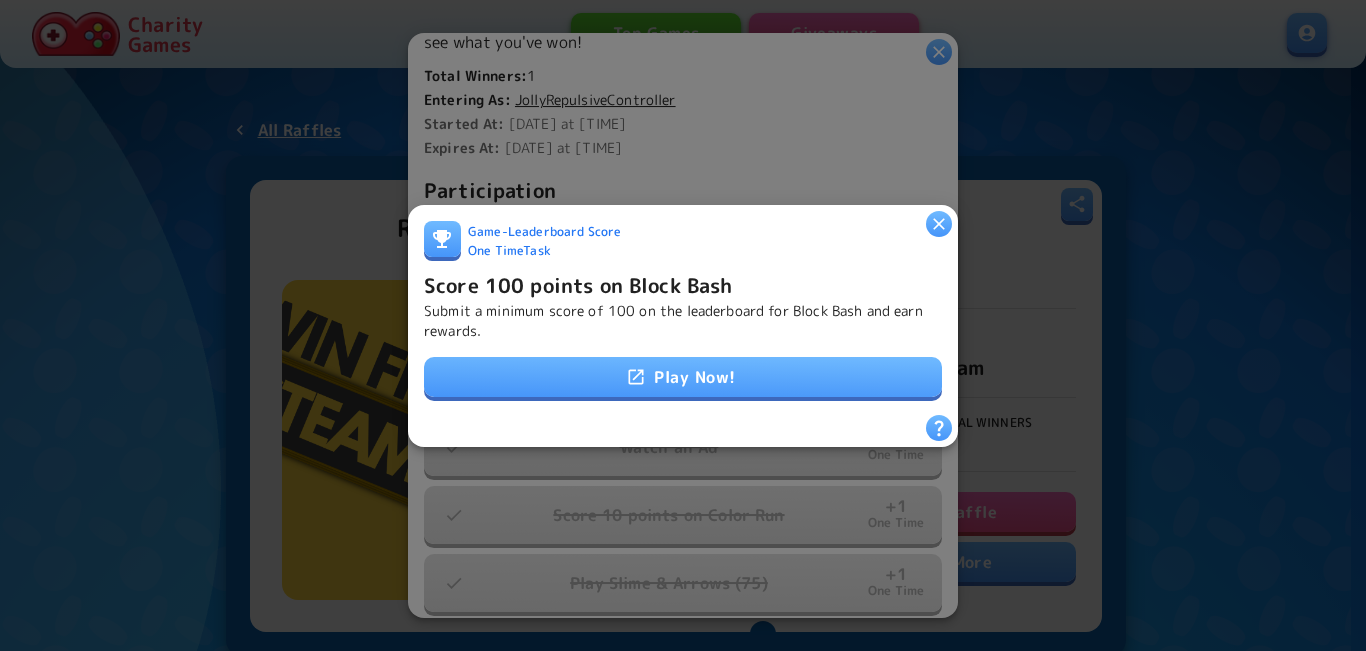 click on "Score 100 points on Block Bash" at bounding box center (578, 284) 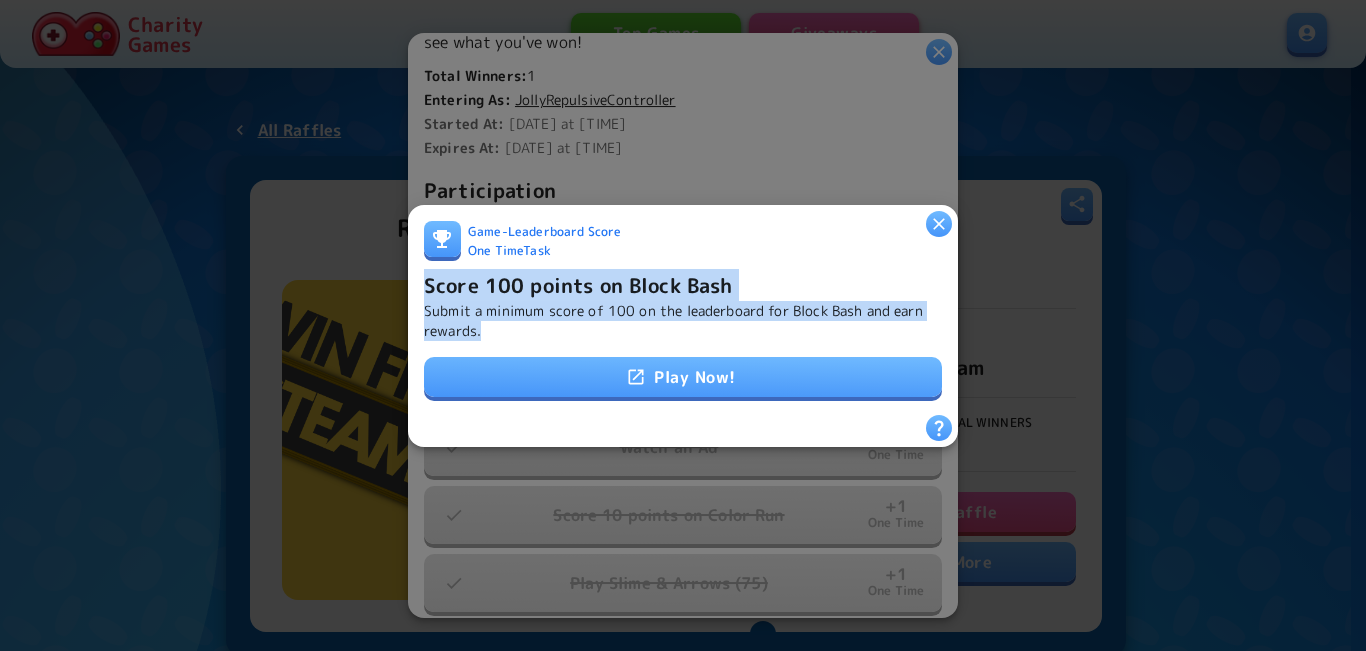 drag, startPoint x: 420, startPoint y: 277, endPoint x: 503, endPoint y: 321, distance: 93.941475 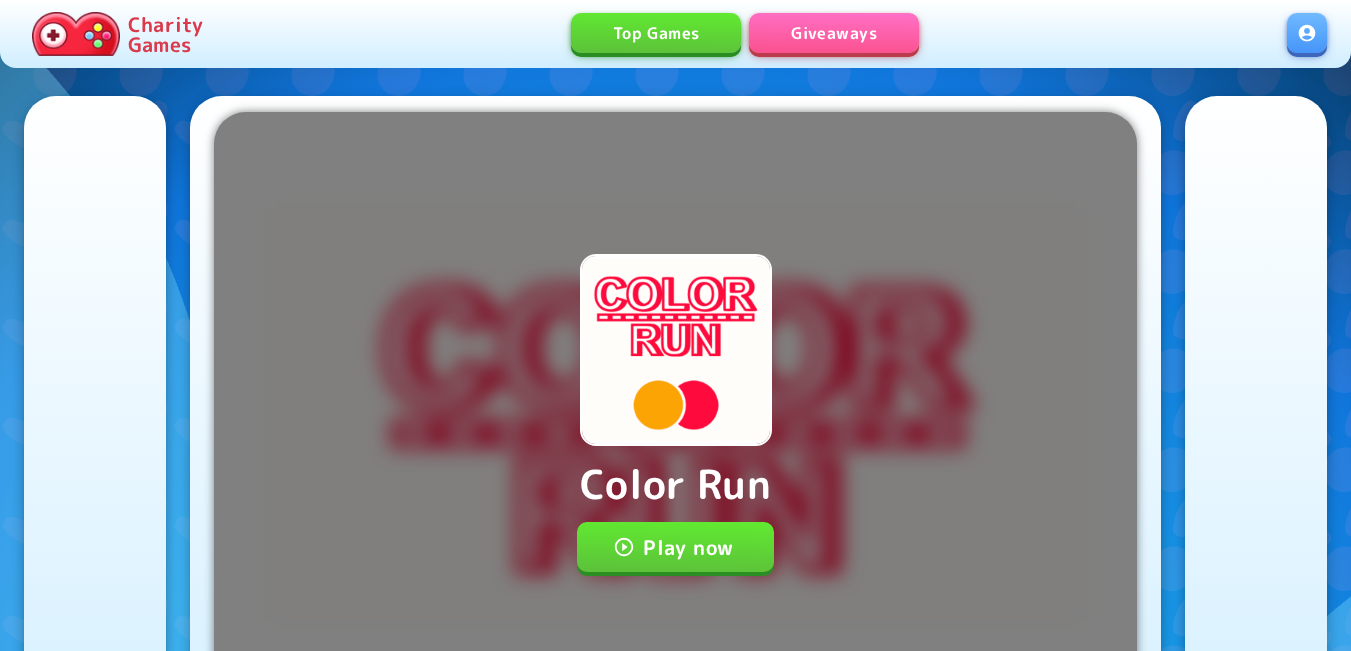 scroll, scrollTop: 0, scrollLeft: 0, axis: both 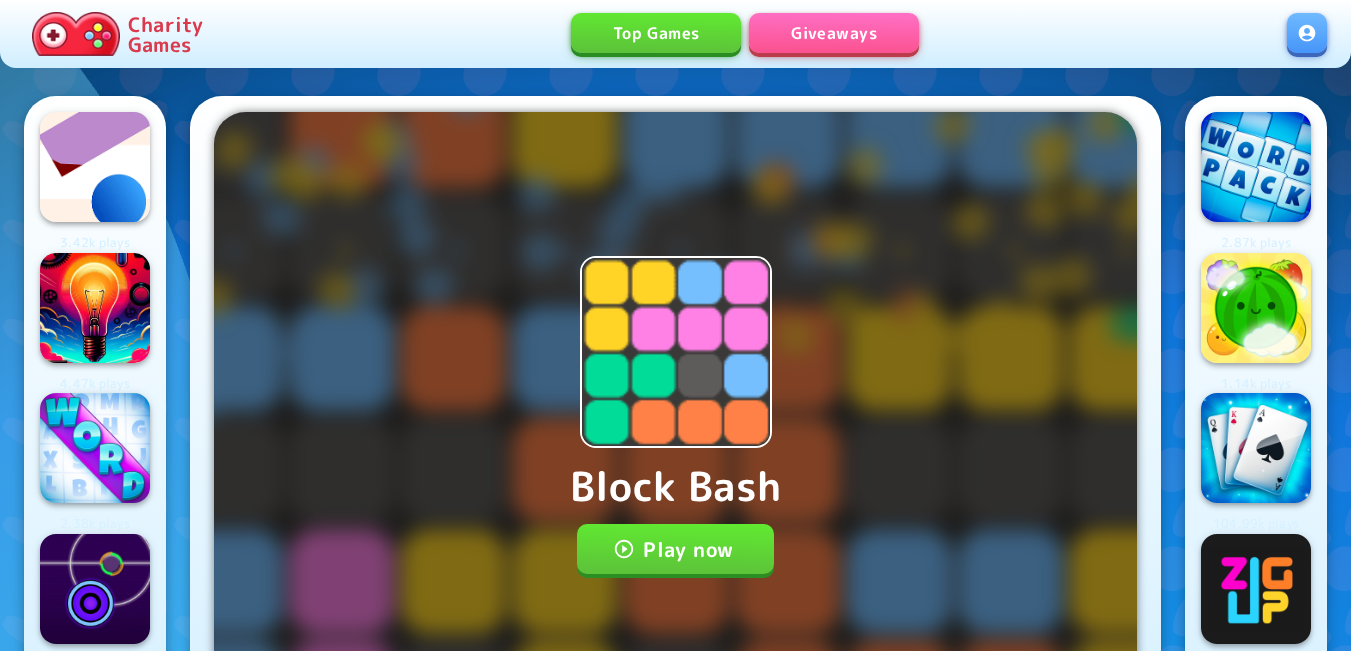 click on "Play now" at bounding box center (675, 549) 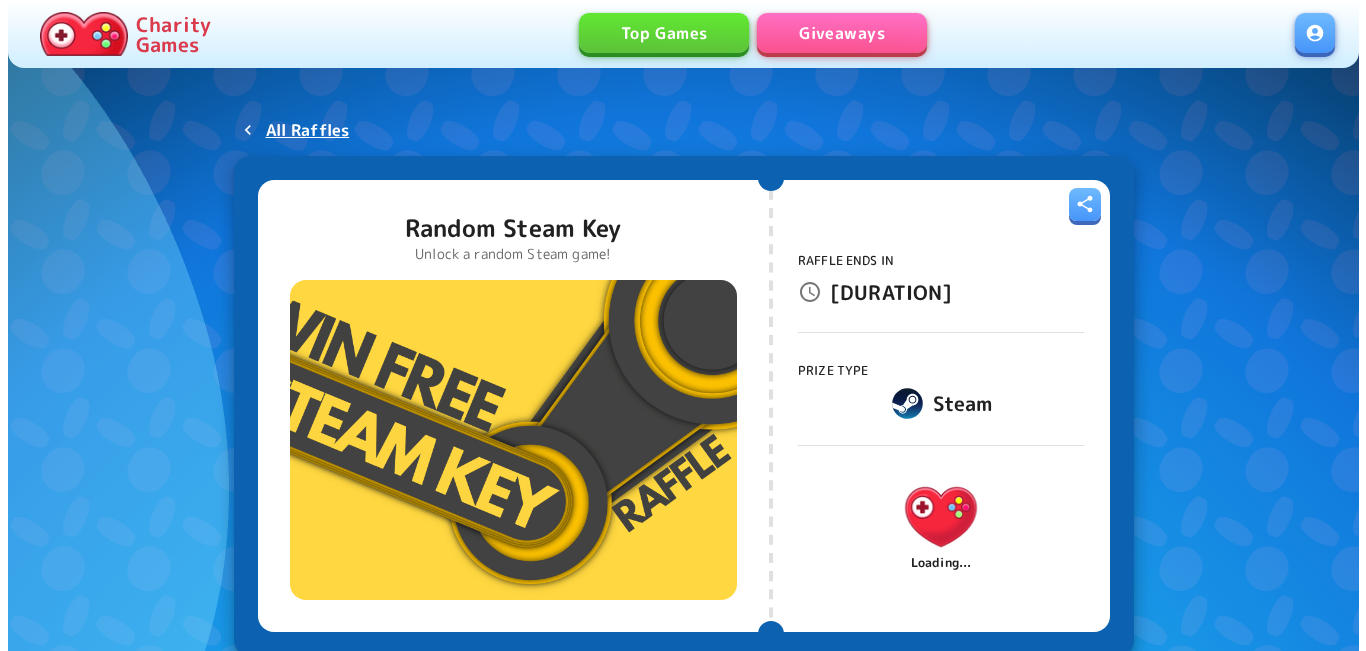 scroll, scrollTop: 0, scrollLeft: 0, axis: both 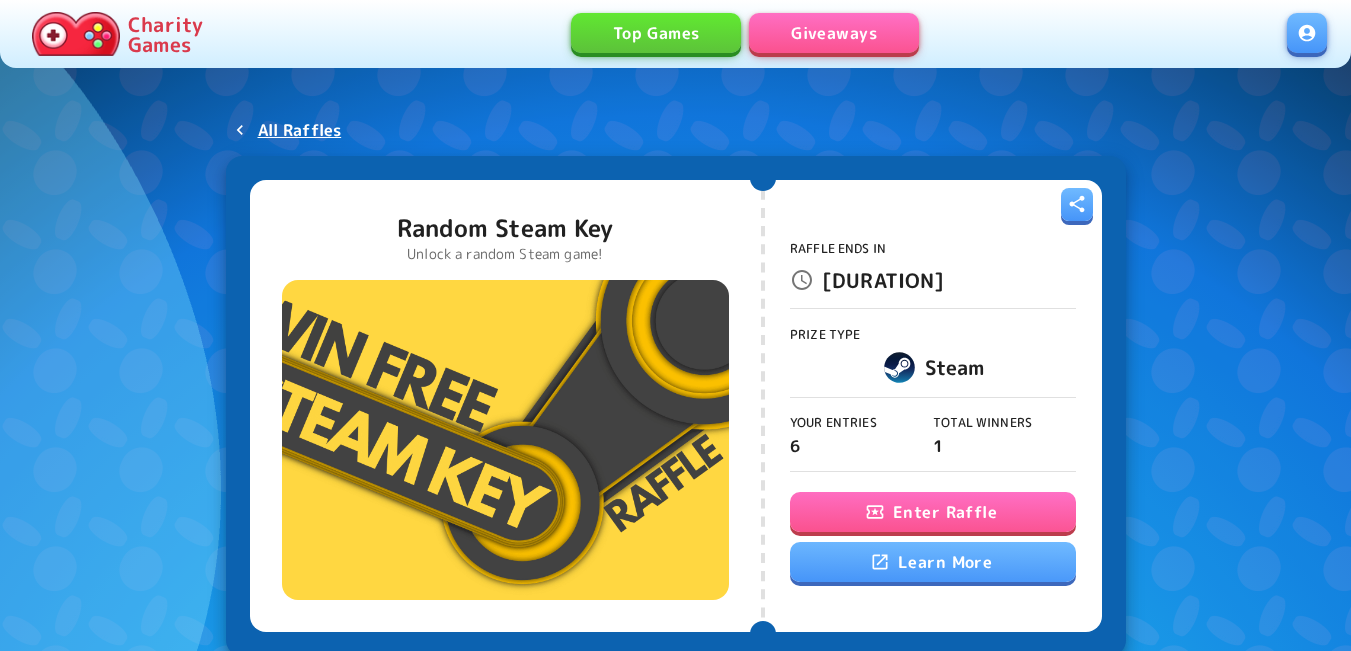 click on "Enter Raffle" at bounding box center [933, 512] 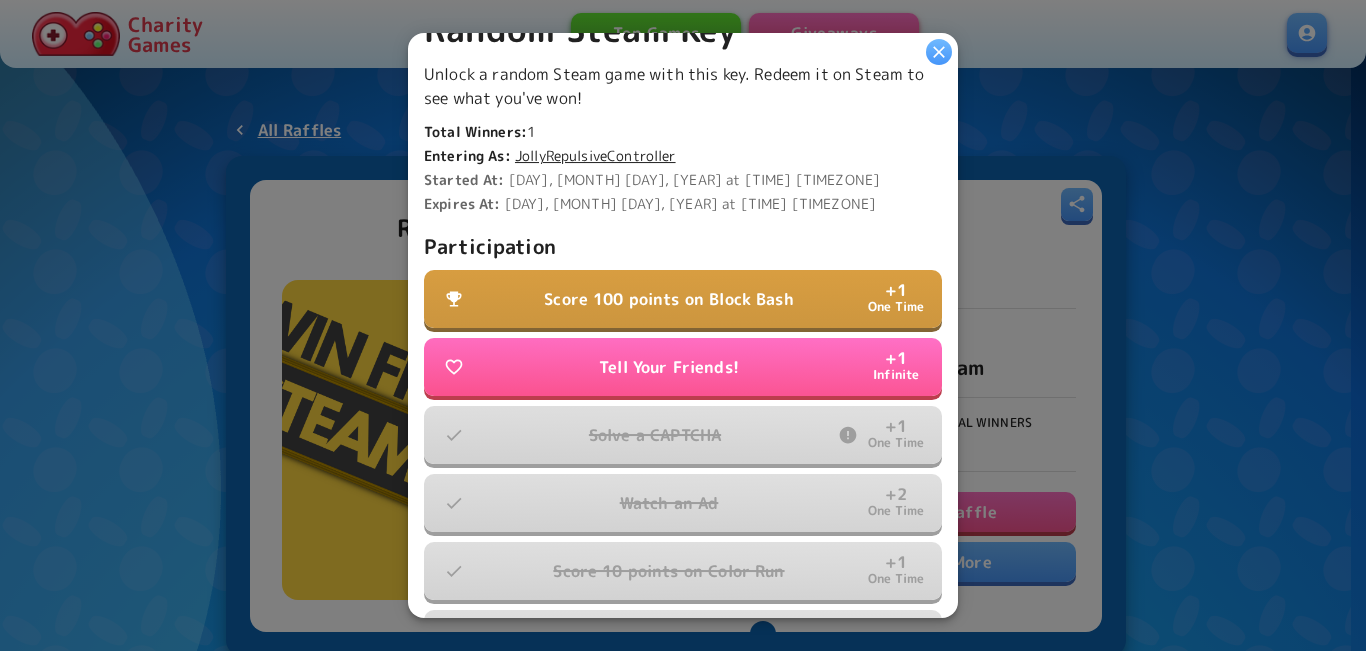 scroll, scrollTop: 500, scrollLeft: 0, axis: vertical 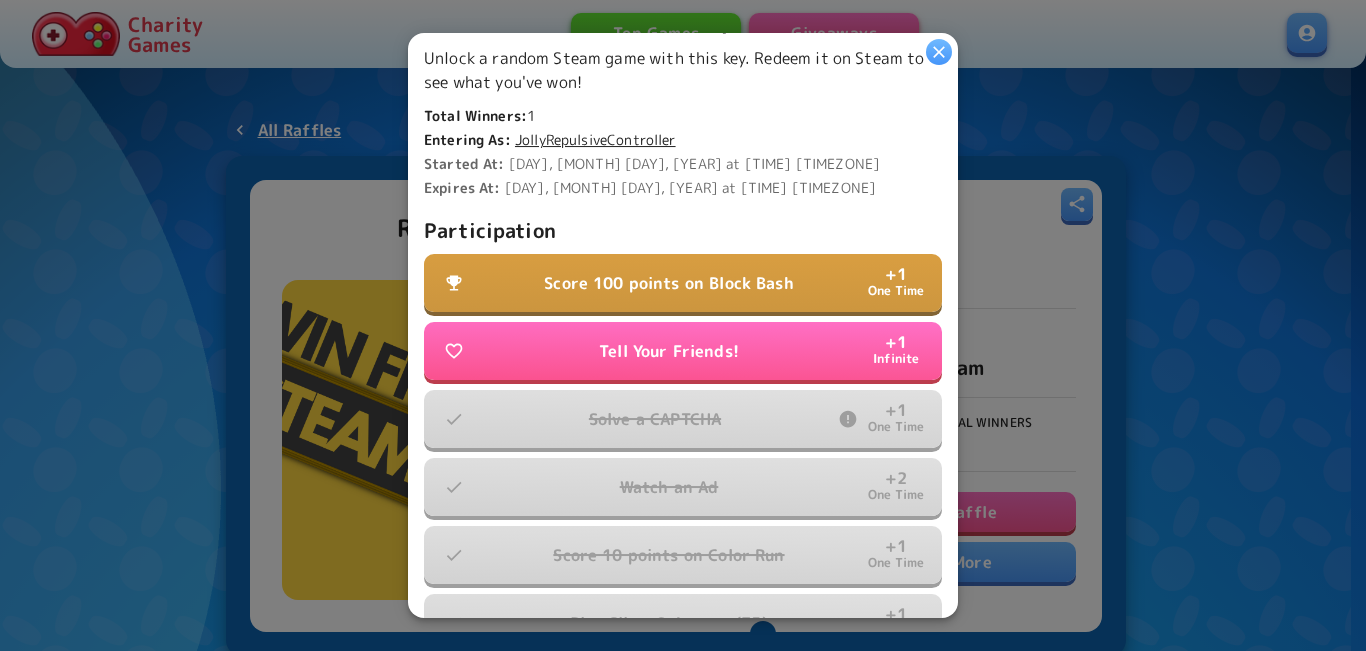 click on "Score 100 points on Block Bash" at bounding box center [669, 283] 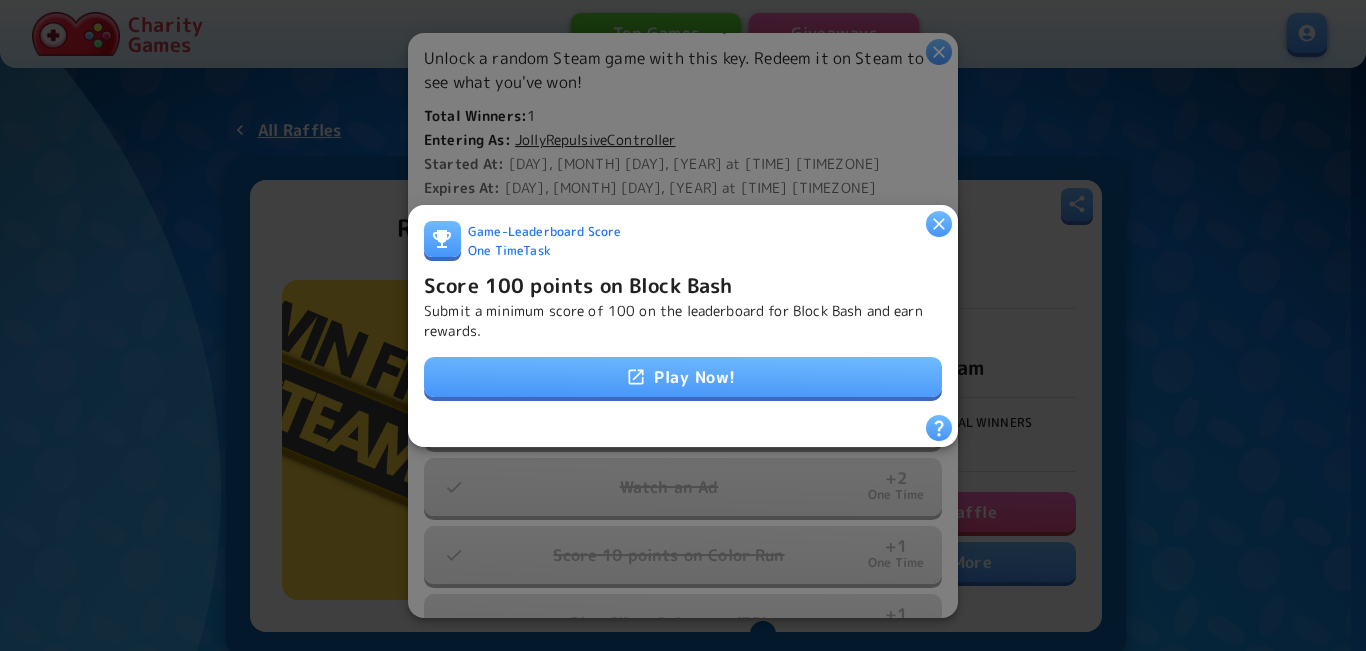 click on "Play Now!" at bounding box center [683, 377] 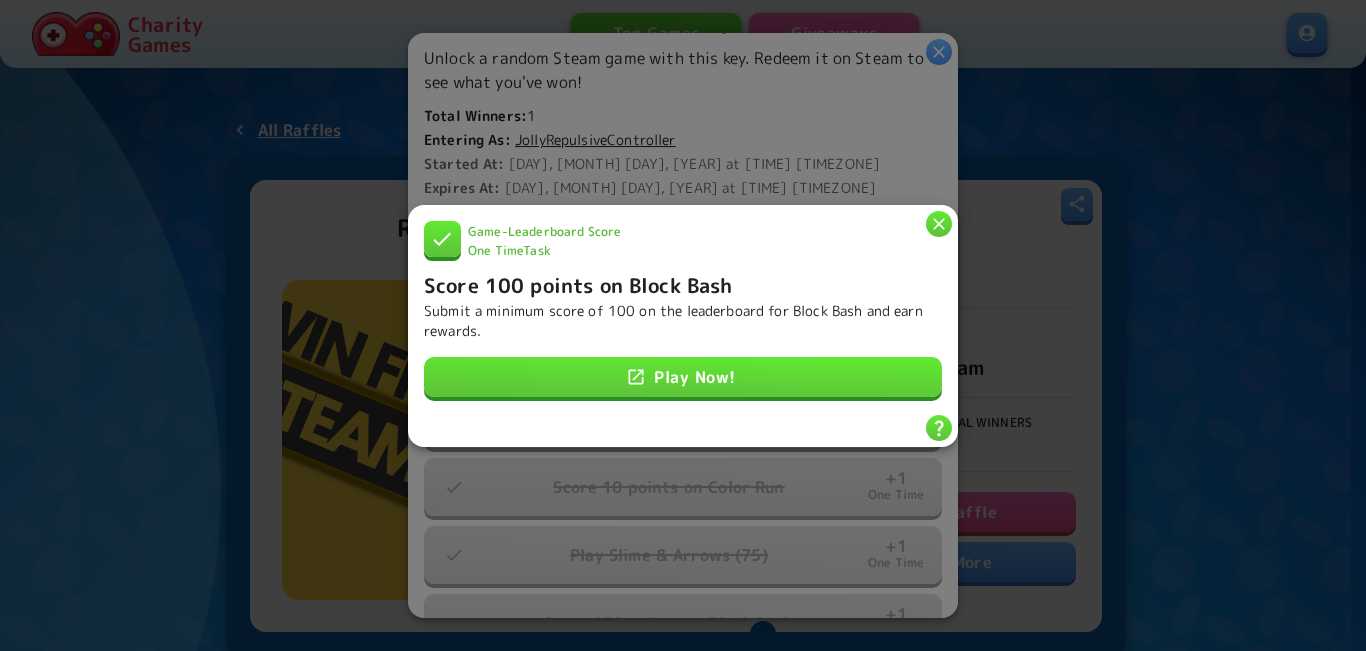 click at bounding box center [939, 223] 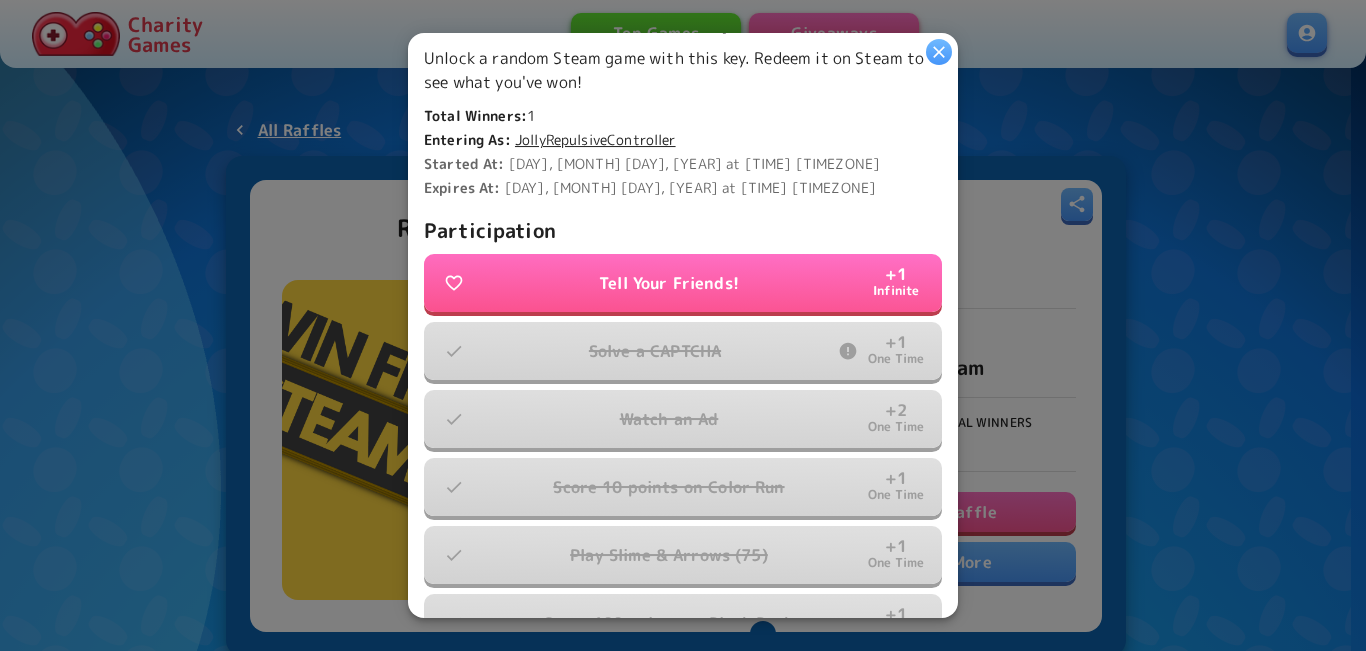 scroll, scrollTop: 540, scrollLeft: 0, axis: vertical 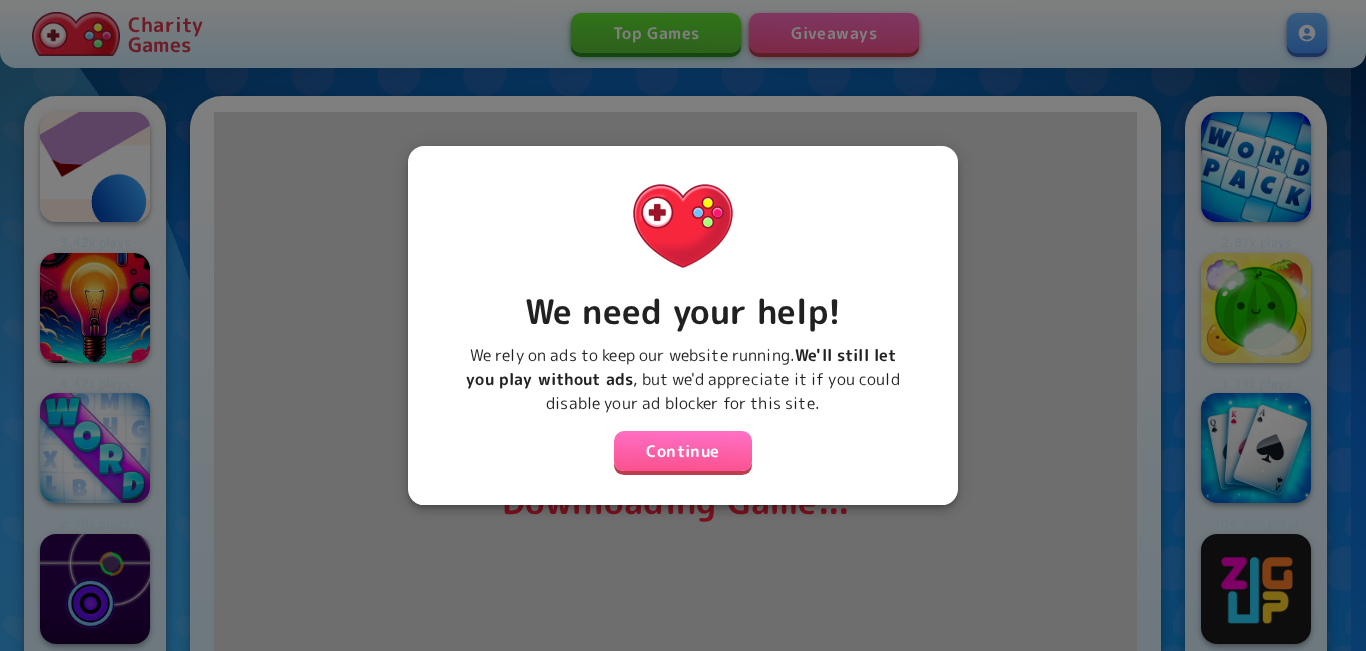 click on "Continue" at bounding box center [683, 451] 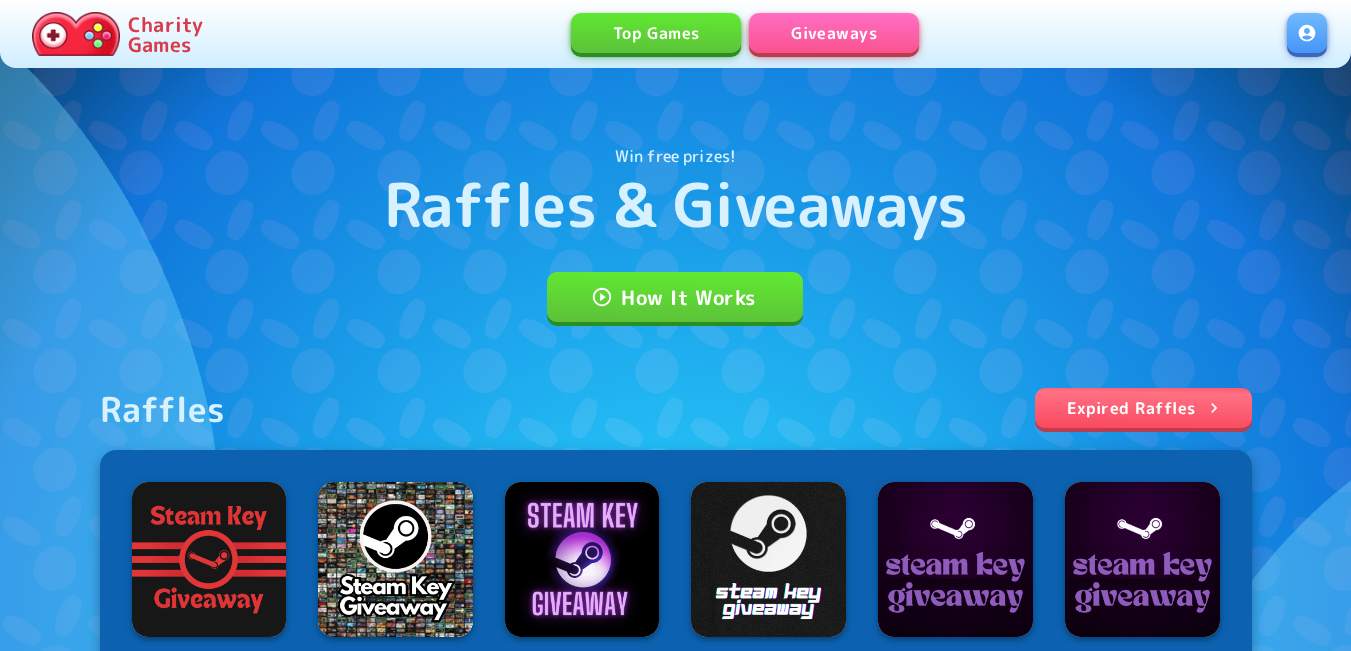 scroll, scrollTop: 654, scrollLeft: 0, axis: vertical 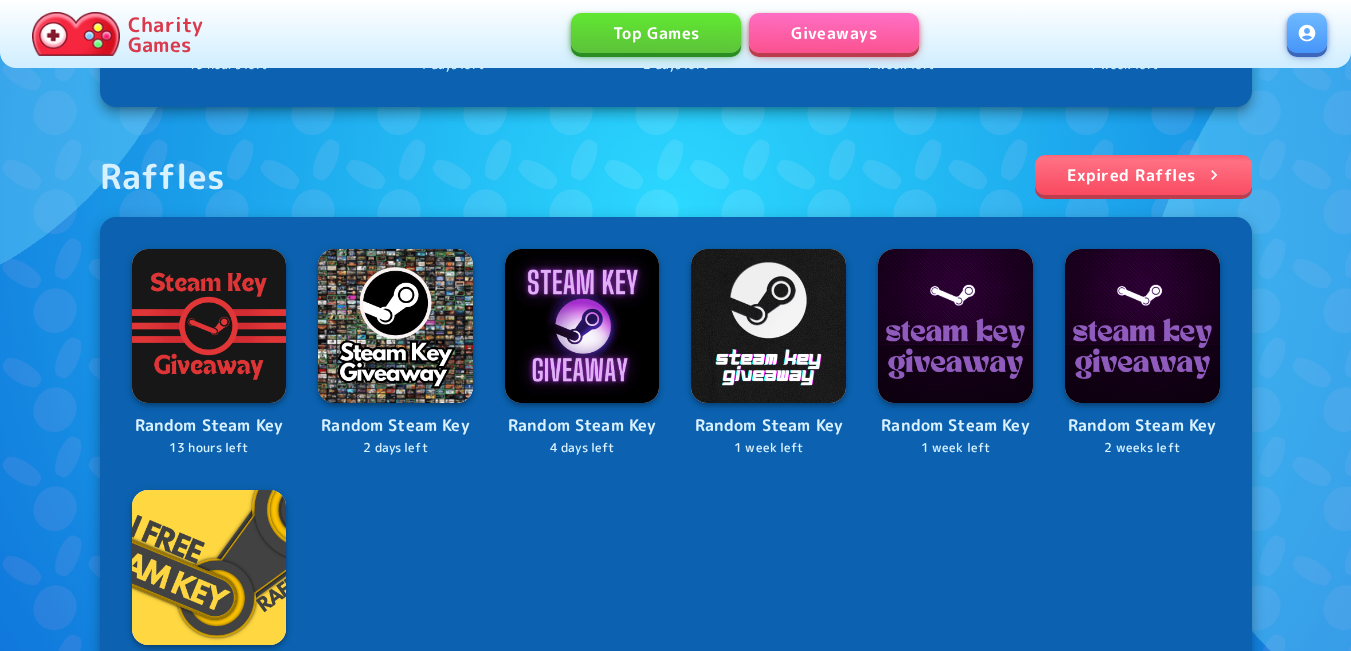 click at bounding box center (1307, 33) 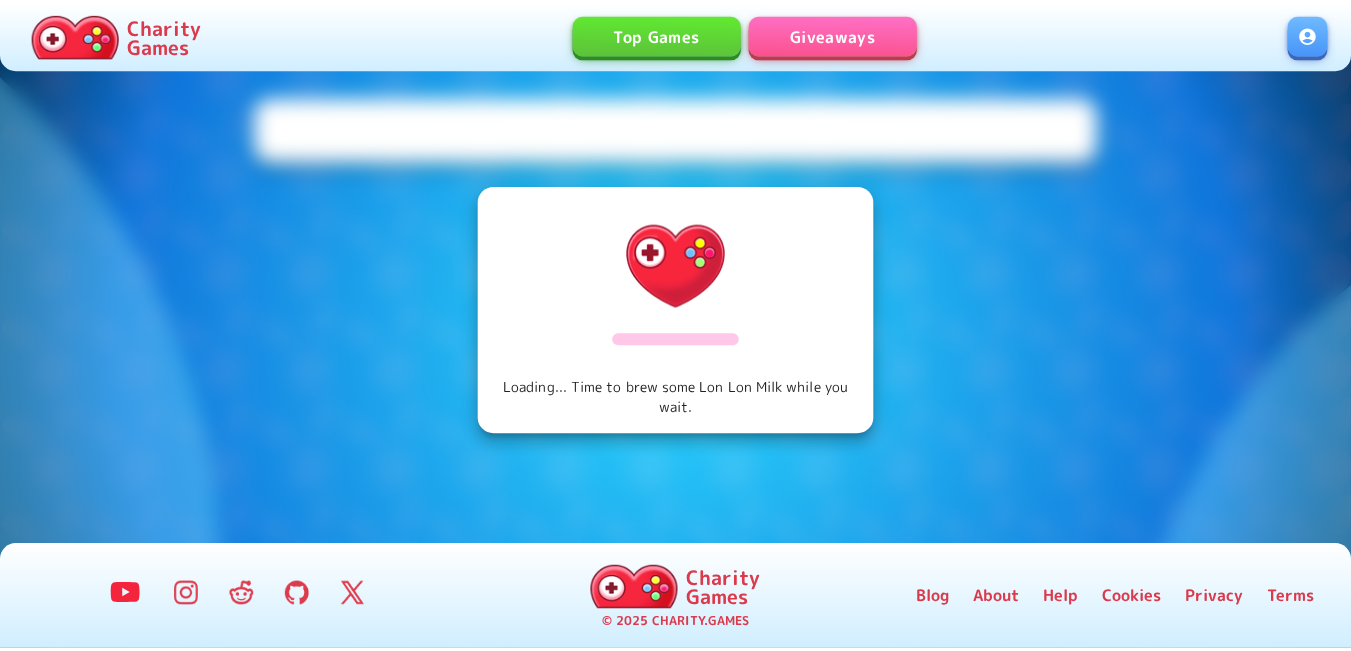 scroll, scrollTop: 0, scrollLeft: 0, axis: both 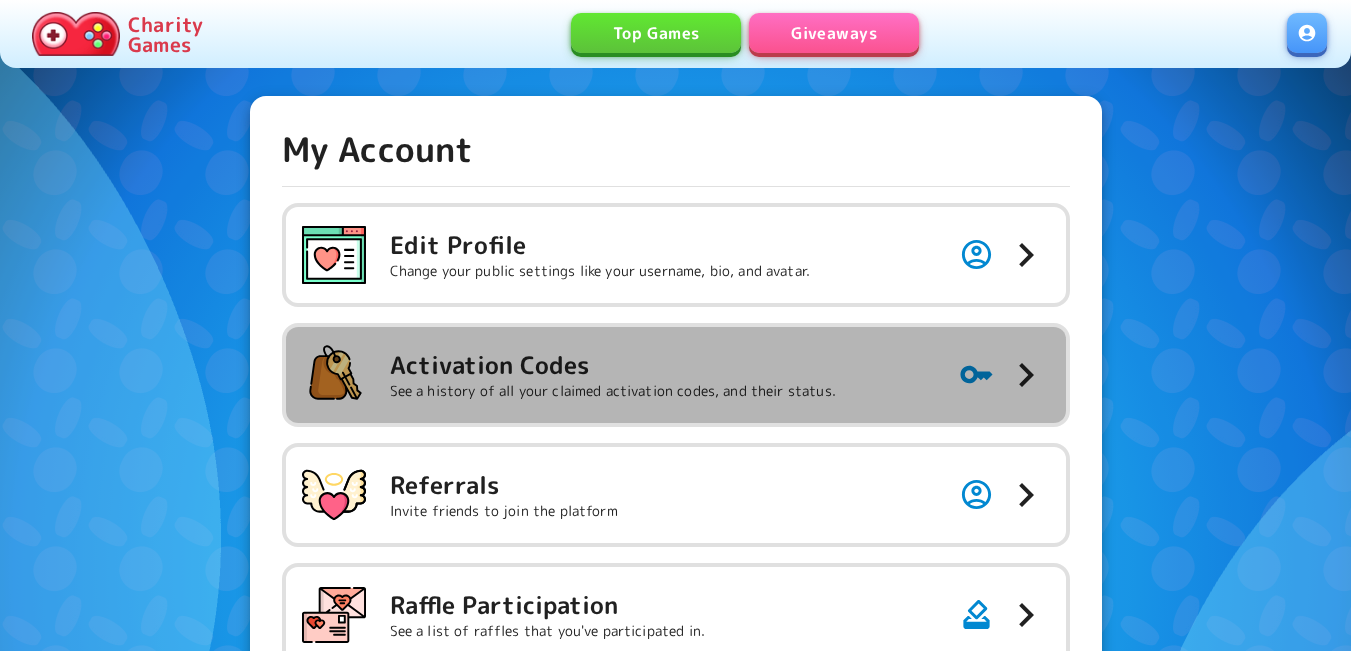 click on "See a history of all your claimed activation codes, and their status." at bounding box center (600, 271) 